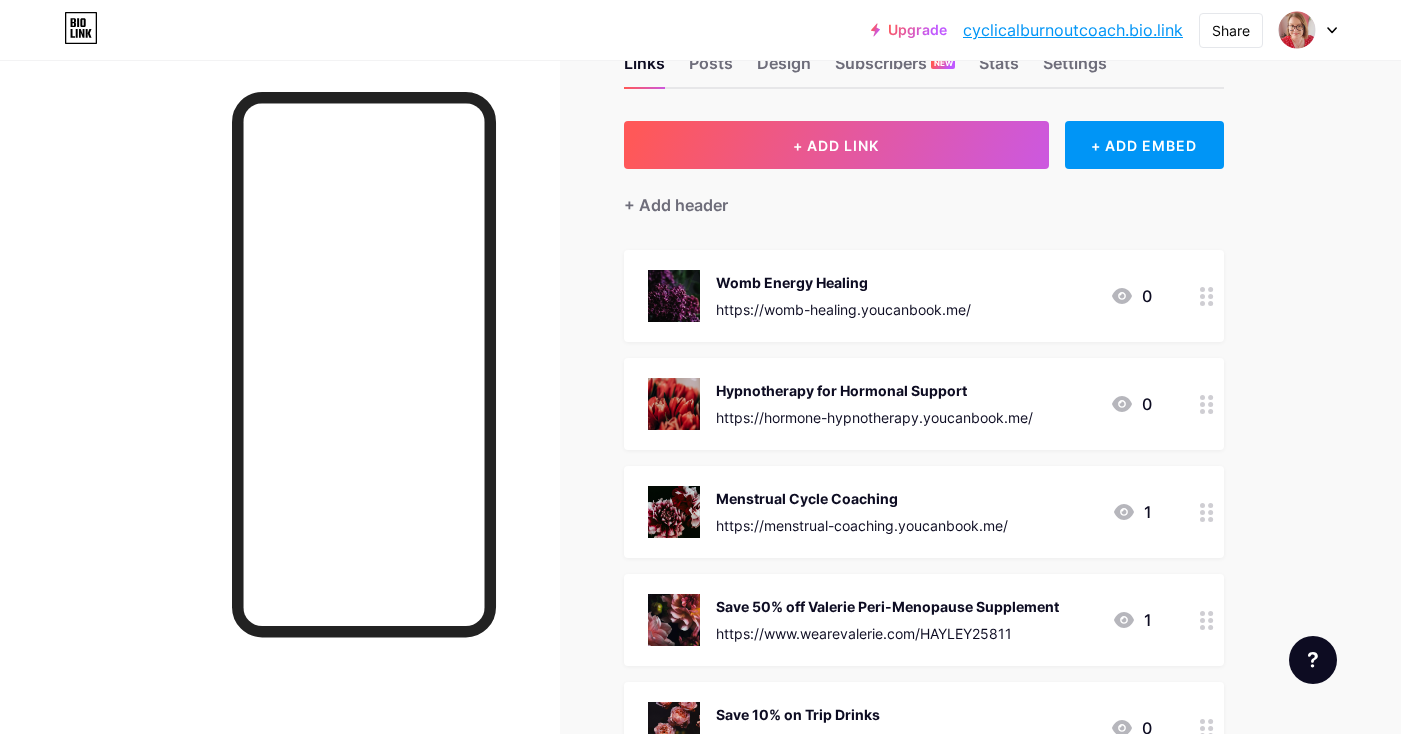 scroll, scrollTop: 74, scrollLeft: 0, axis: vertical 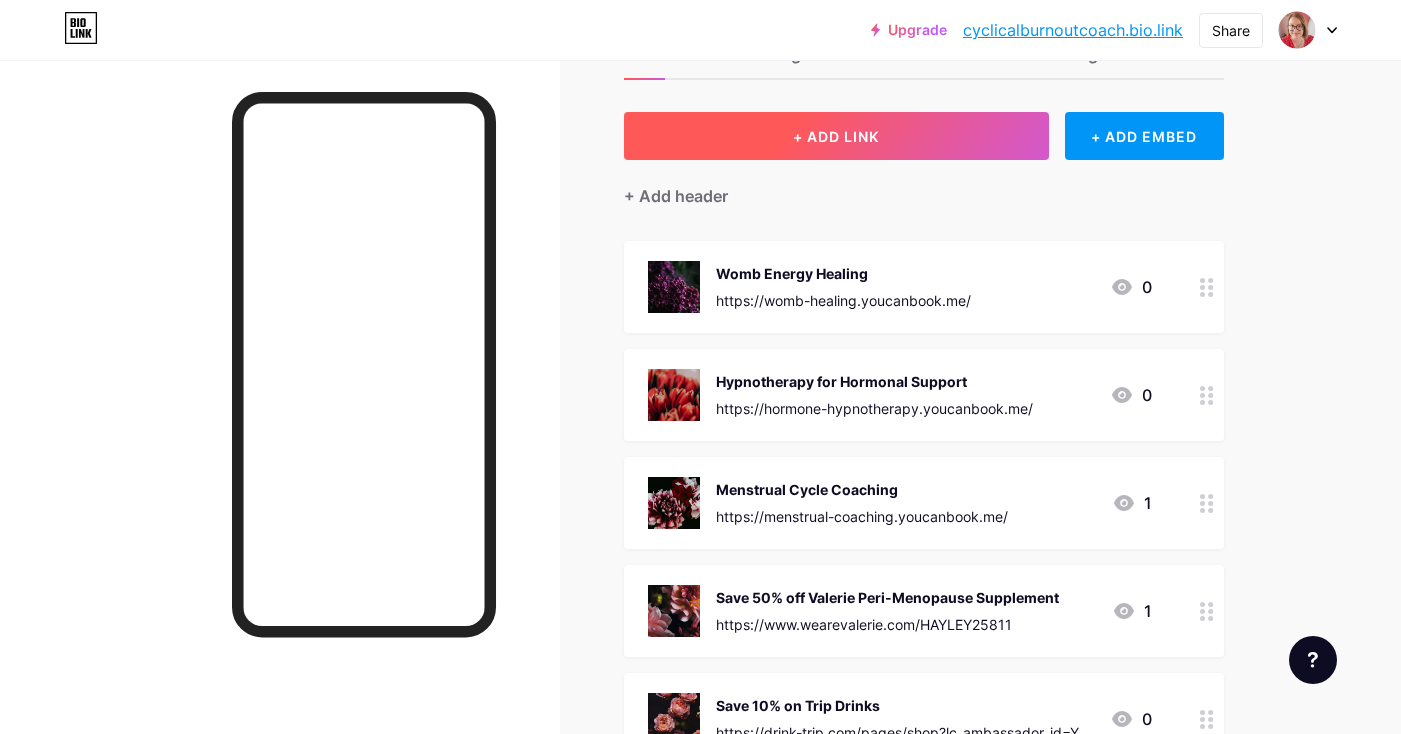 click on "+ ADD LINK" at bounding box center [836, 136] 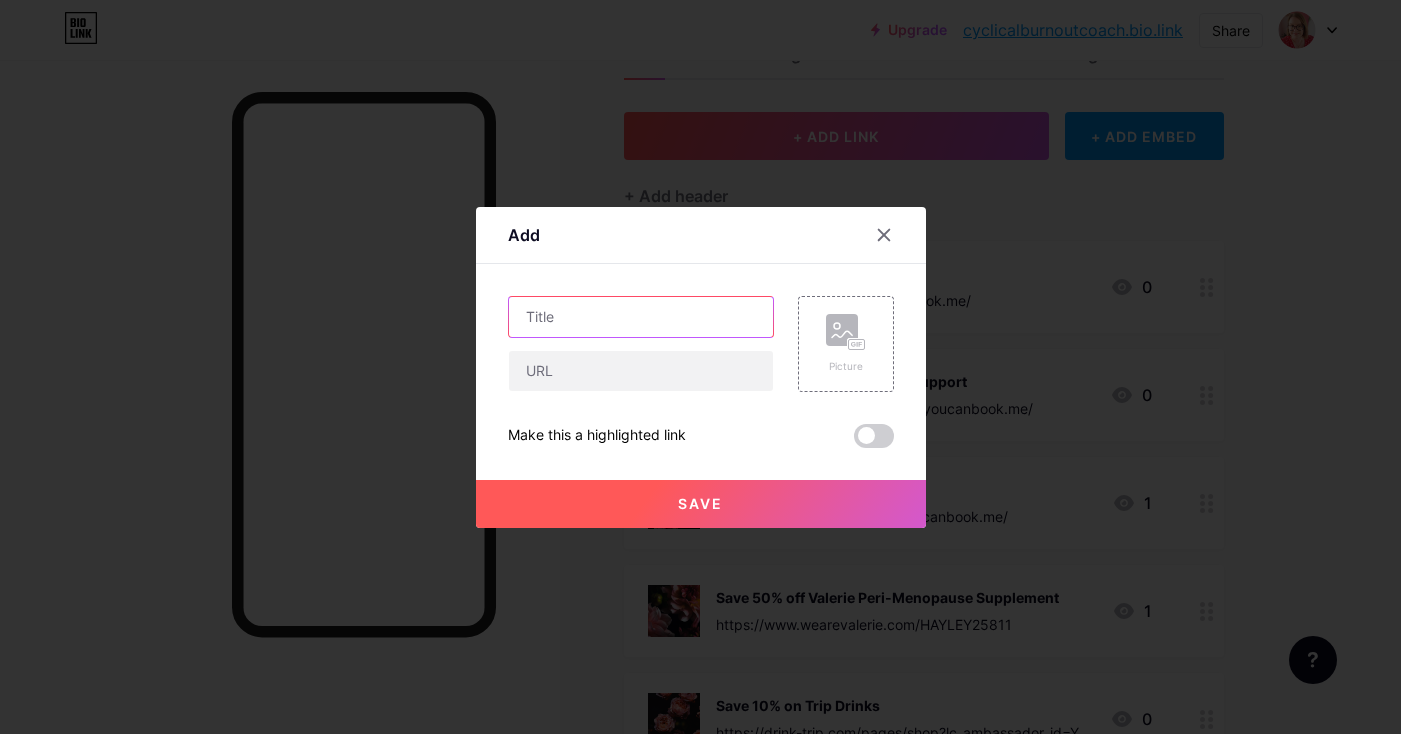 click at bounding box center (641, 317) 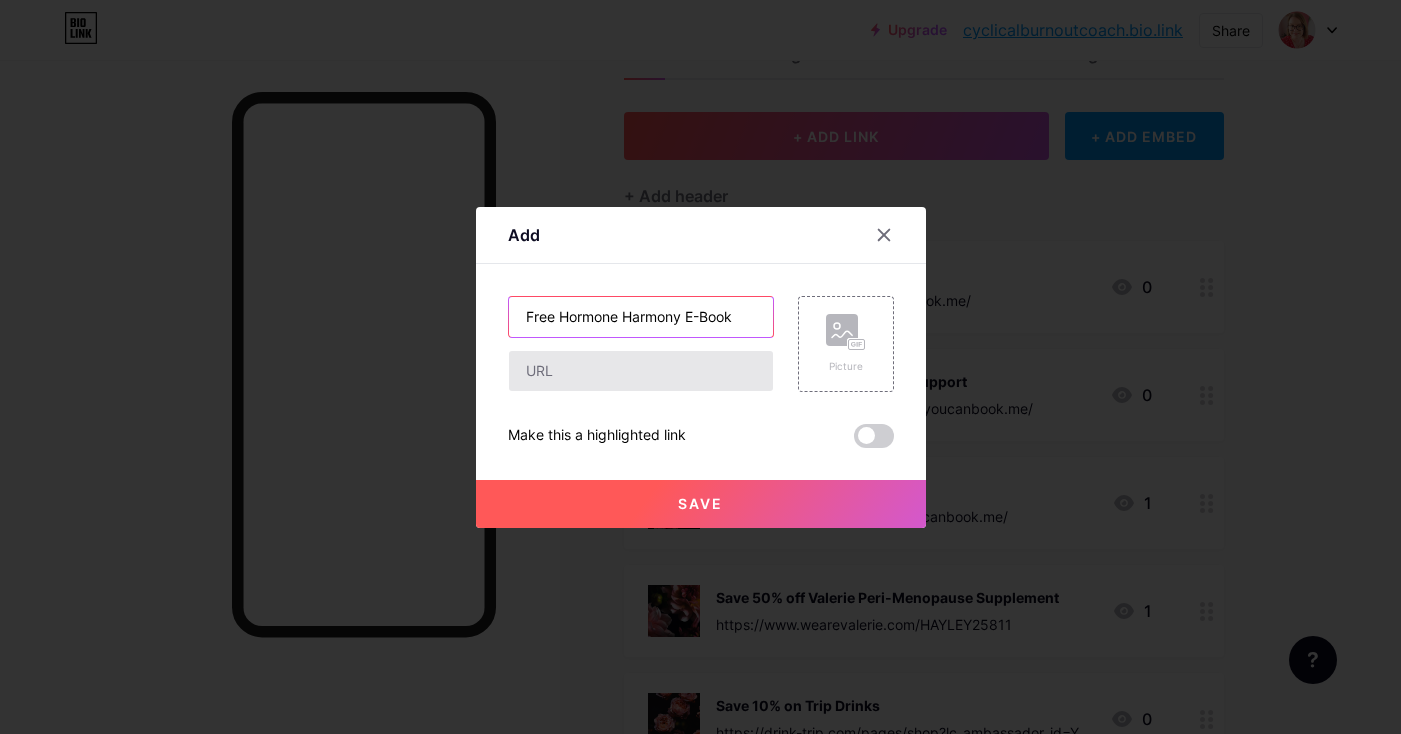 type on "Free Hormone Harmony E-Book" 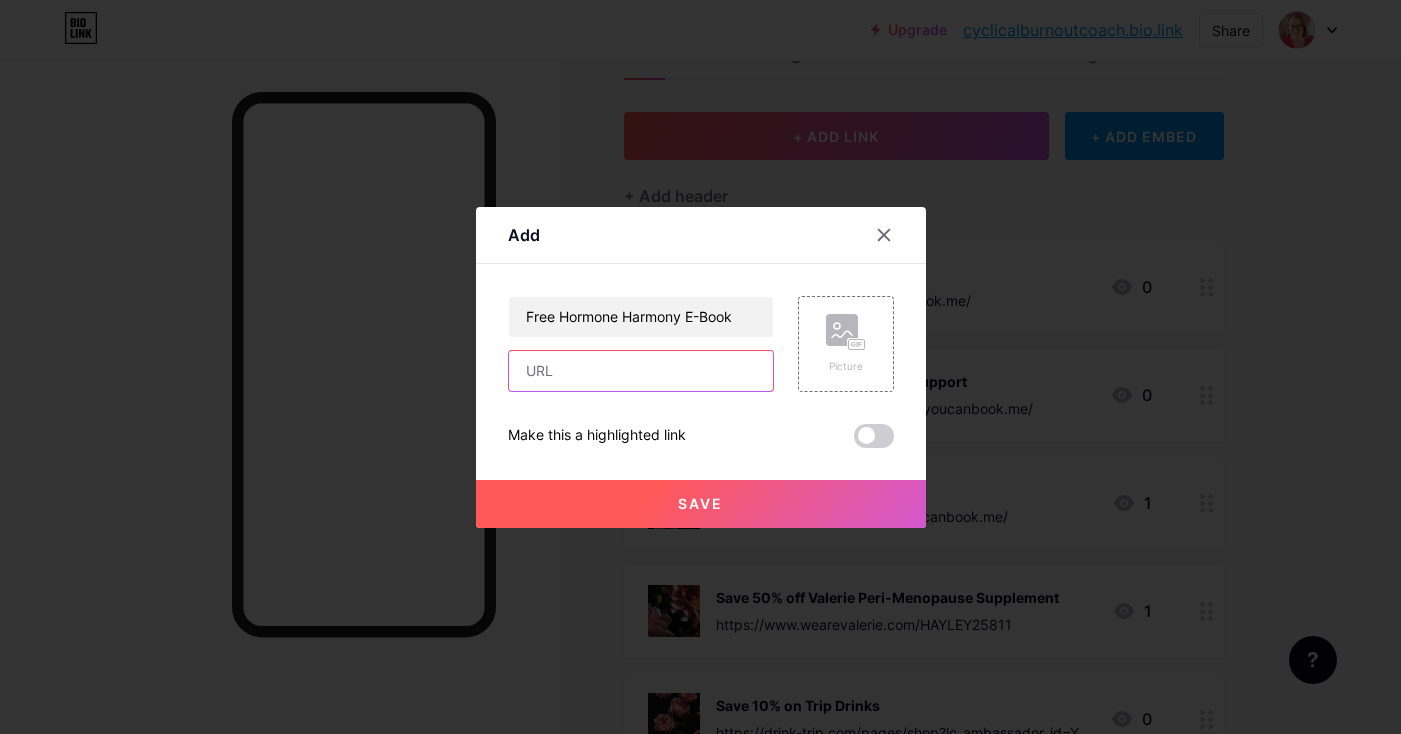 click at bounding box center (641, 371) 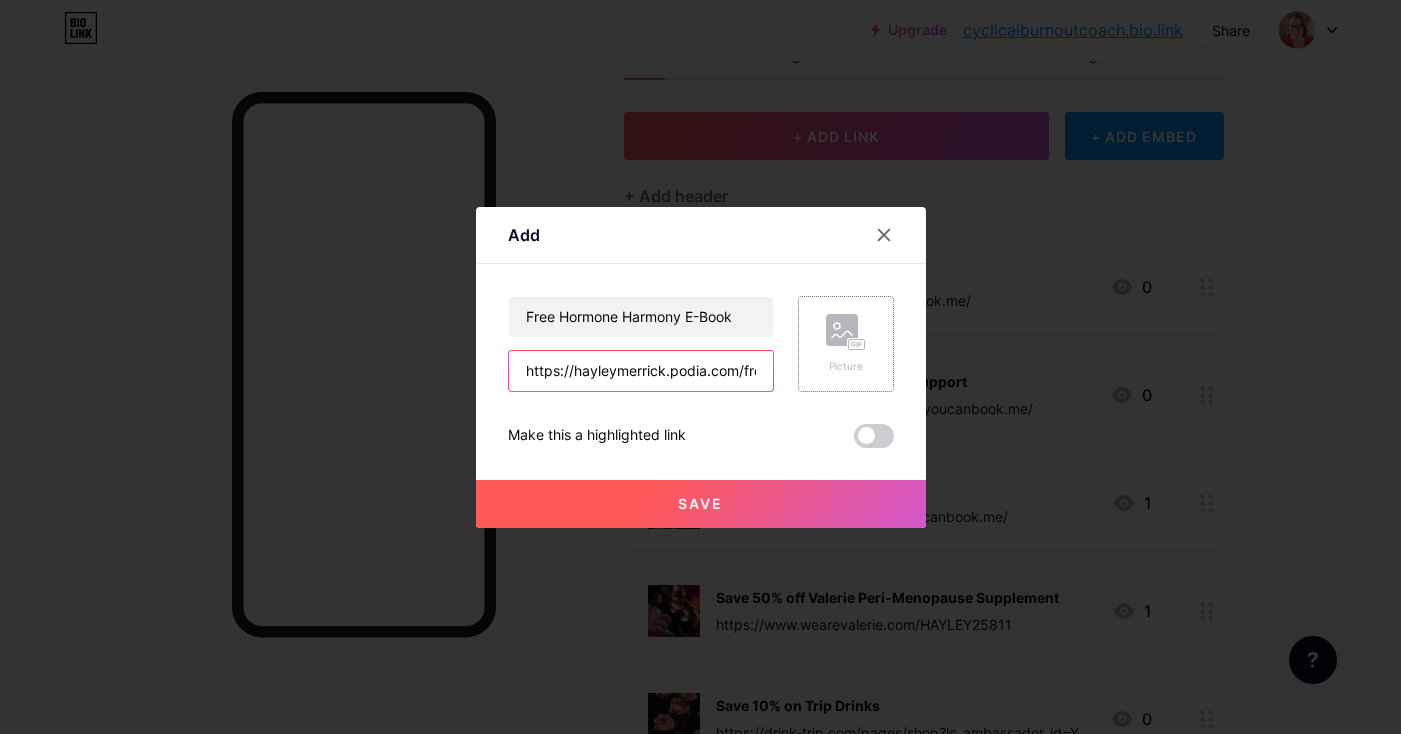 type on "https://hayleymerrick.podia.com/free-hormone-harmony-e-book" 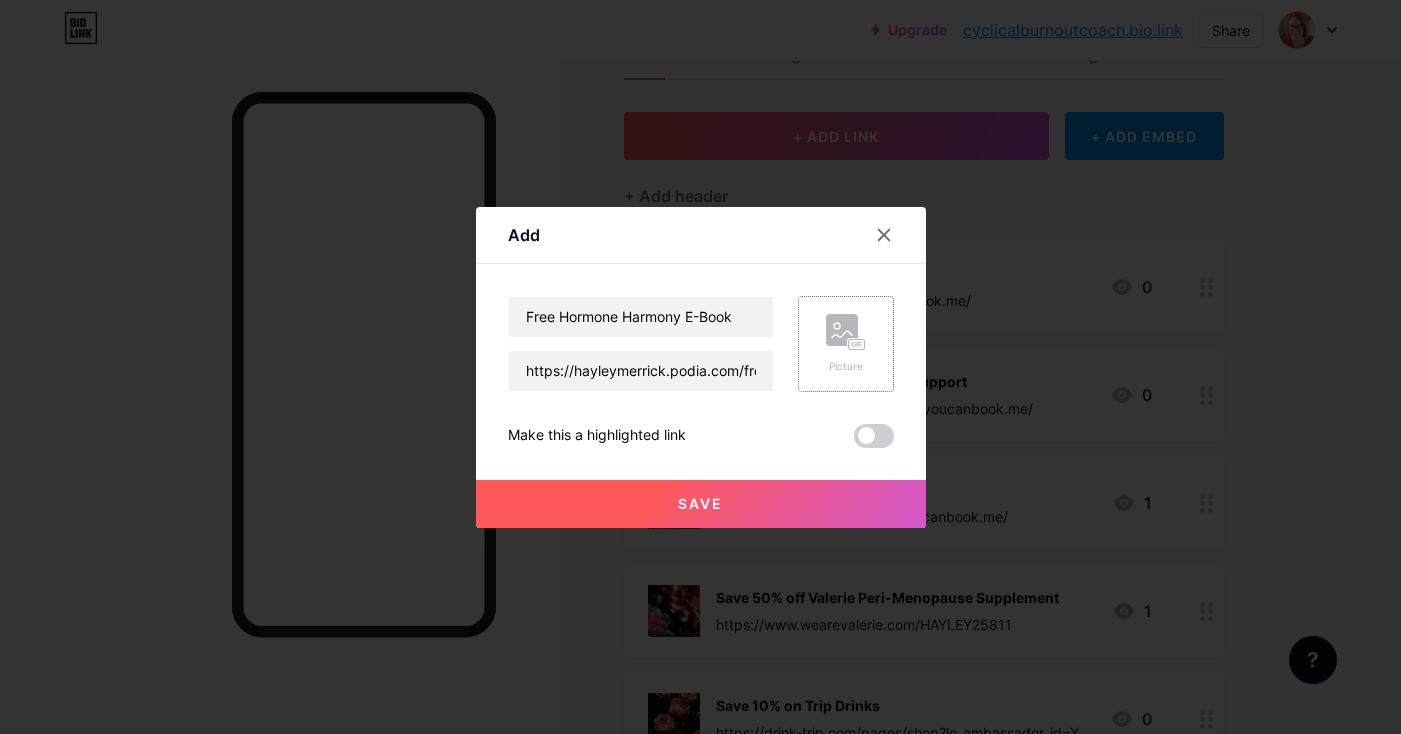 click on "Picture" at bounding box center (846, 344) 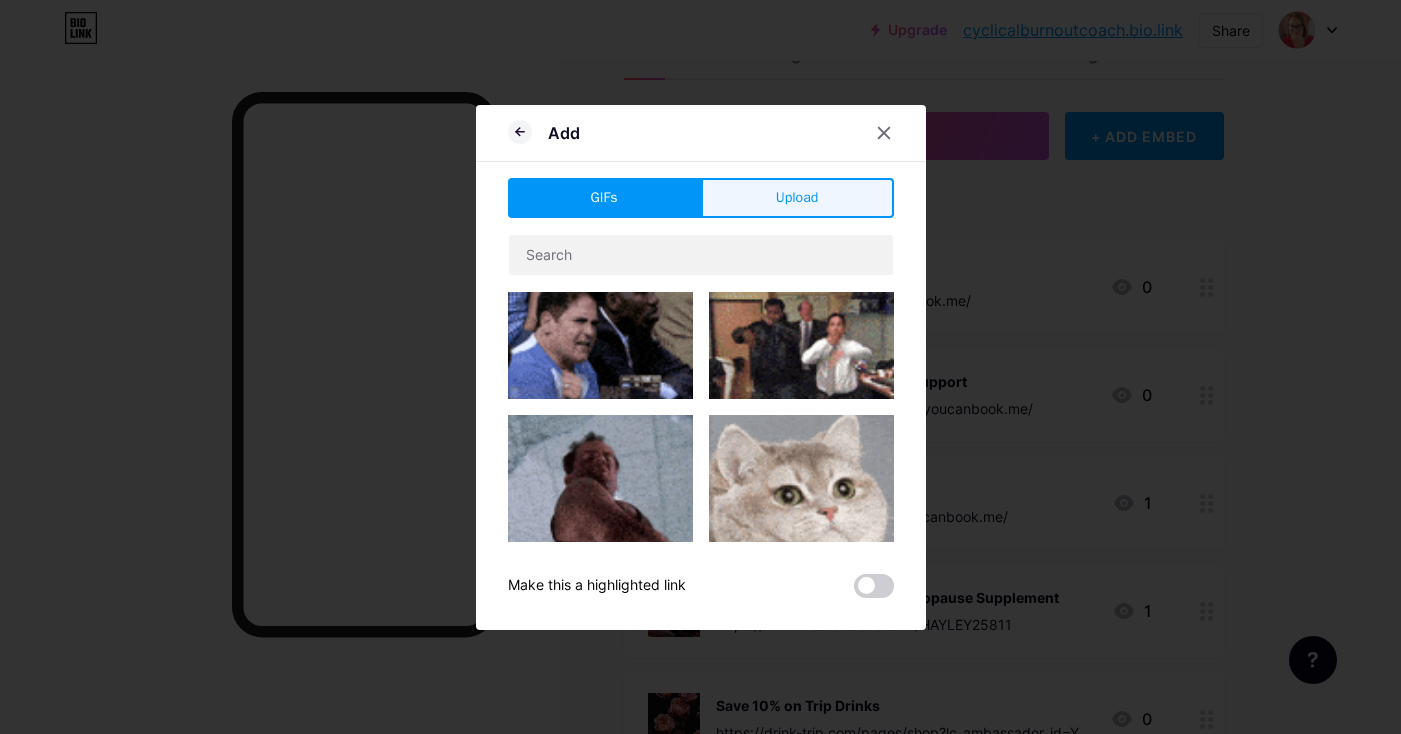 click on "Upload" at bounding box center (797, 197) 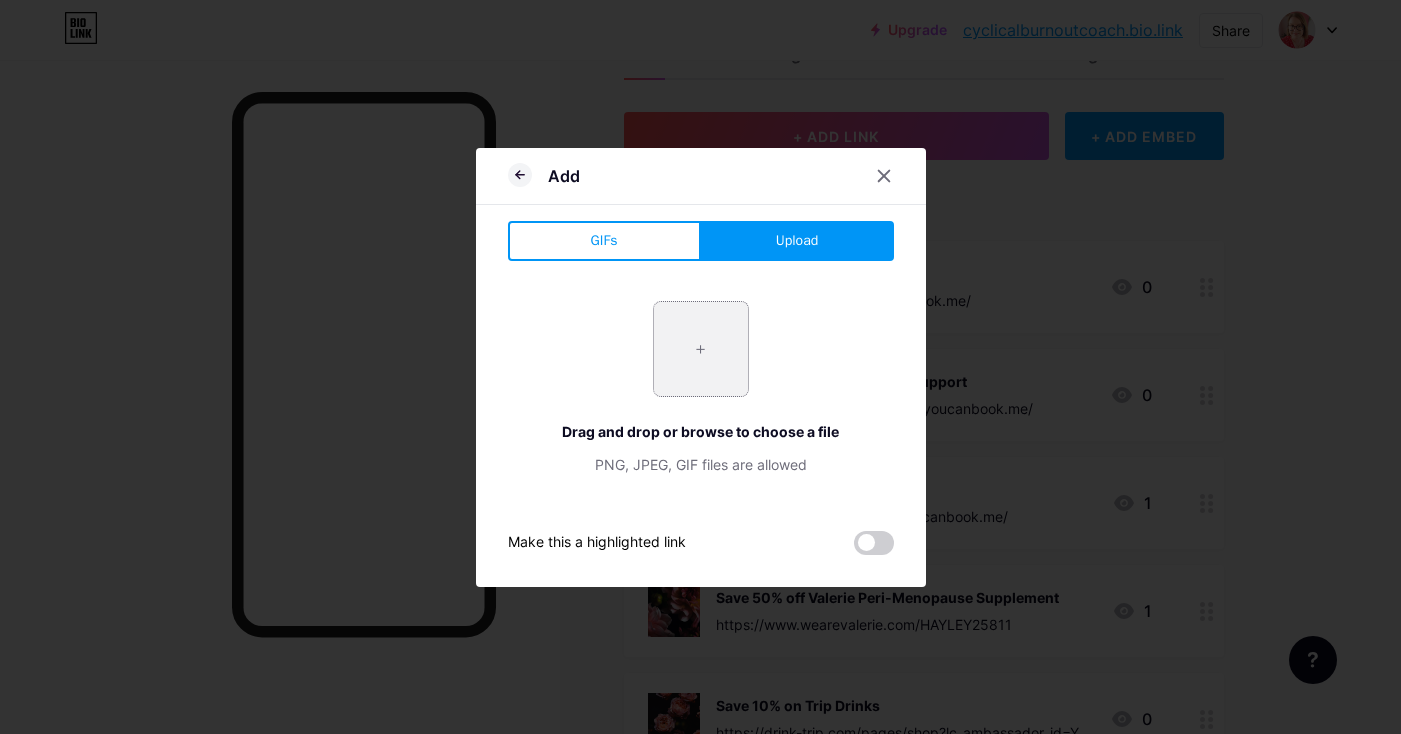 click at bounding box center (701, 349) 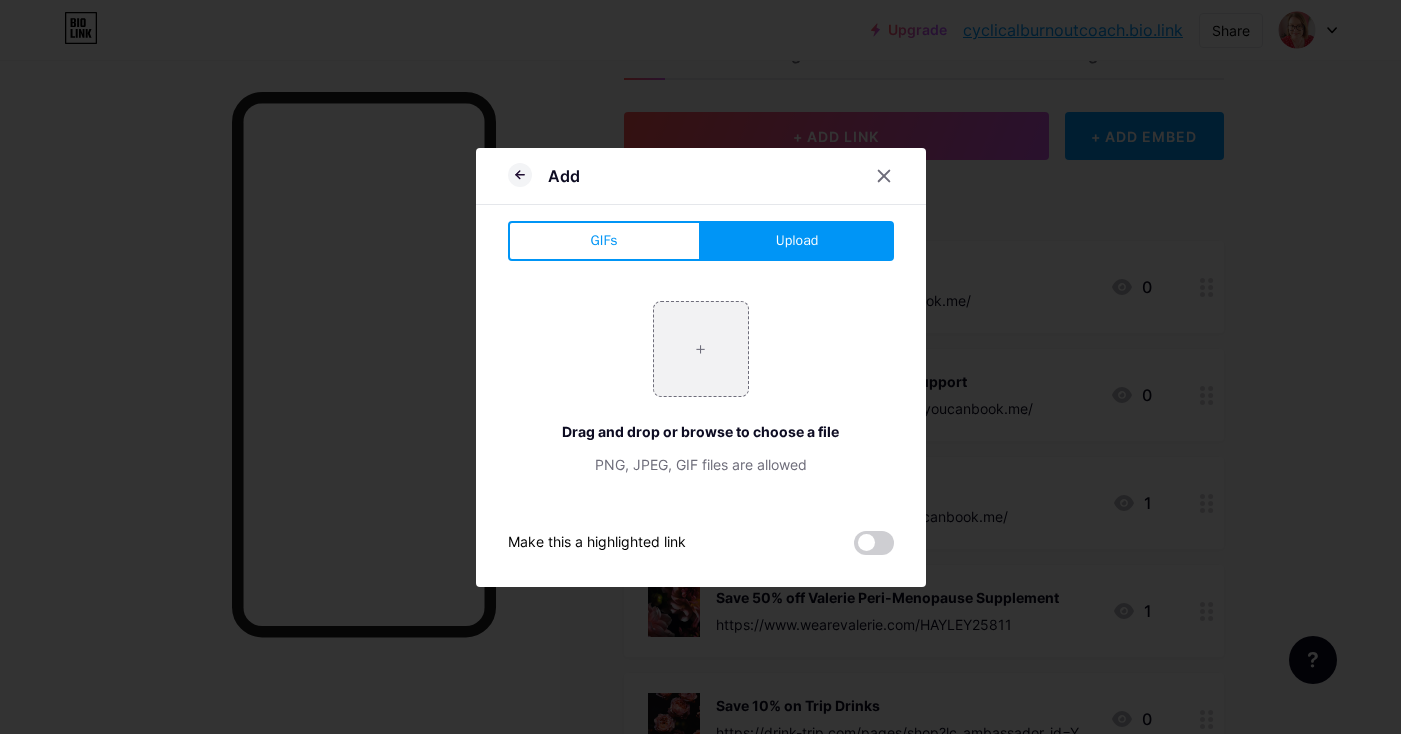 type on "C:\fakepath\Copy of Thank you for signing up Here’s your Hormone Harmonising e-book, plus a free gift from me.png" 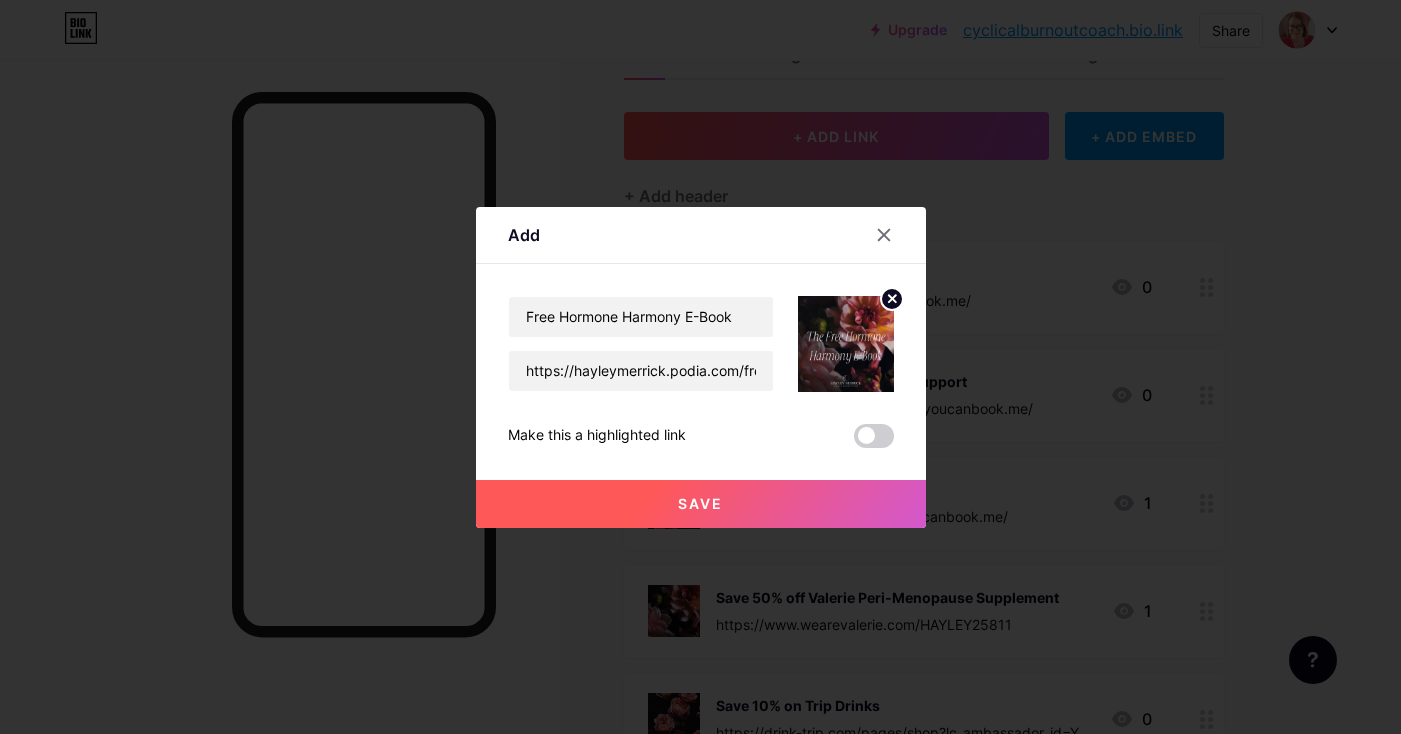 click on "Save" at bounding box center (700, 503) 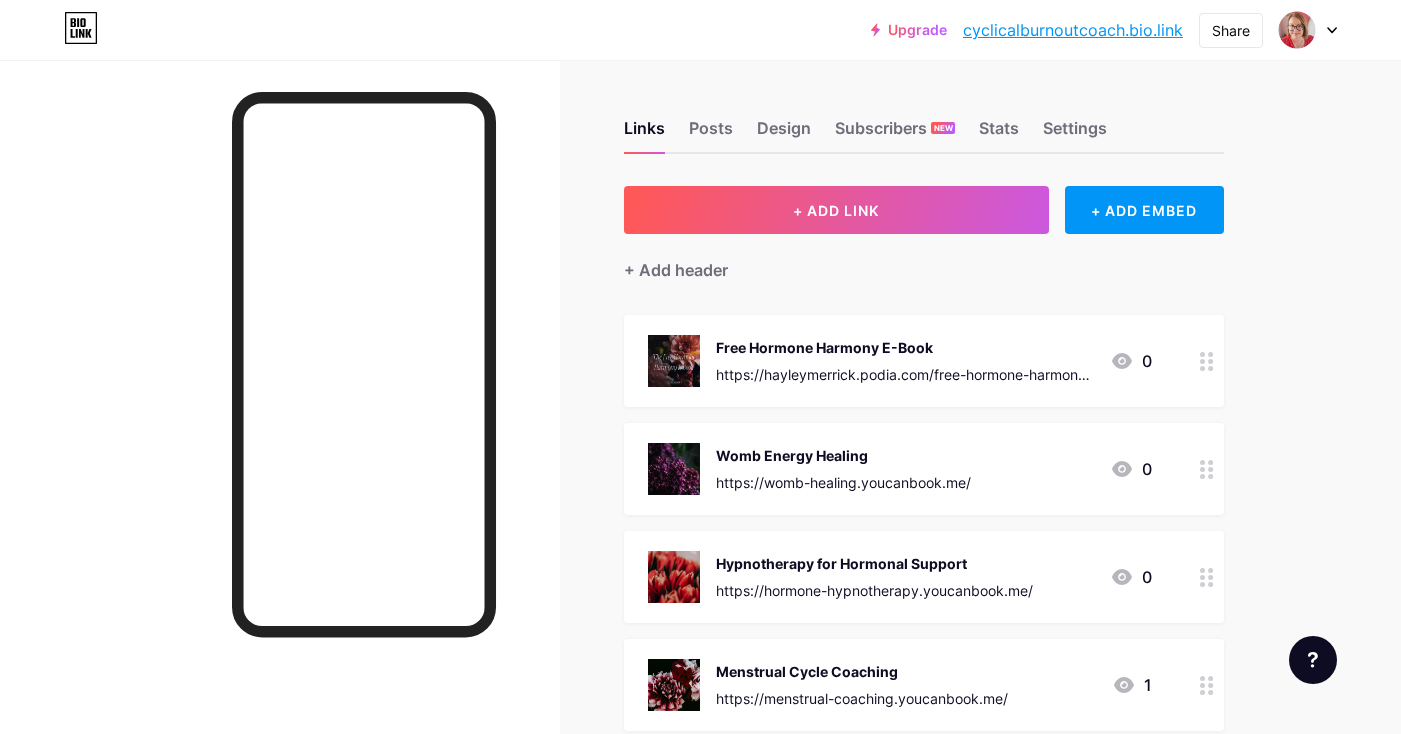 scroll, scrollTop: 0, scrollLeft: 0, axis: both 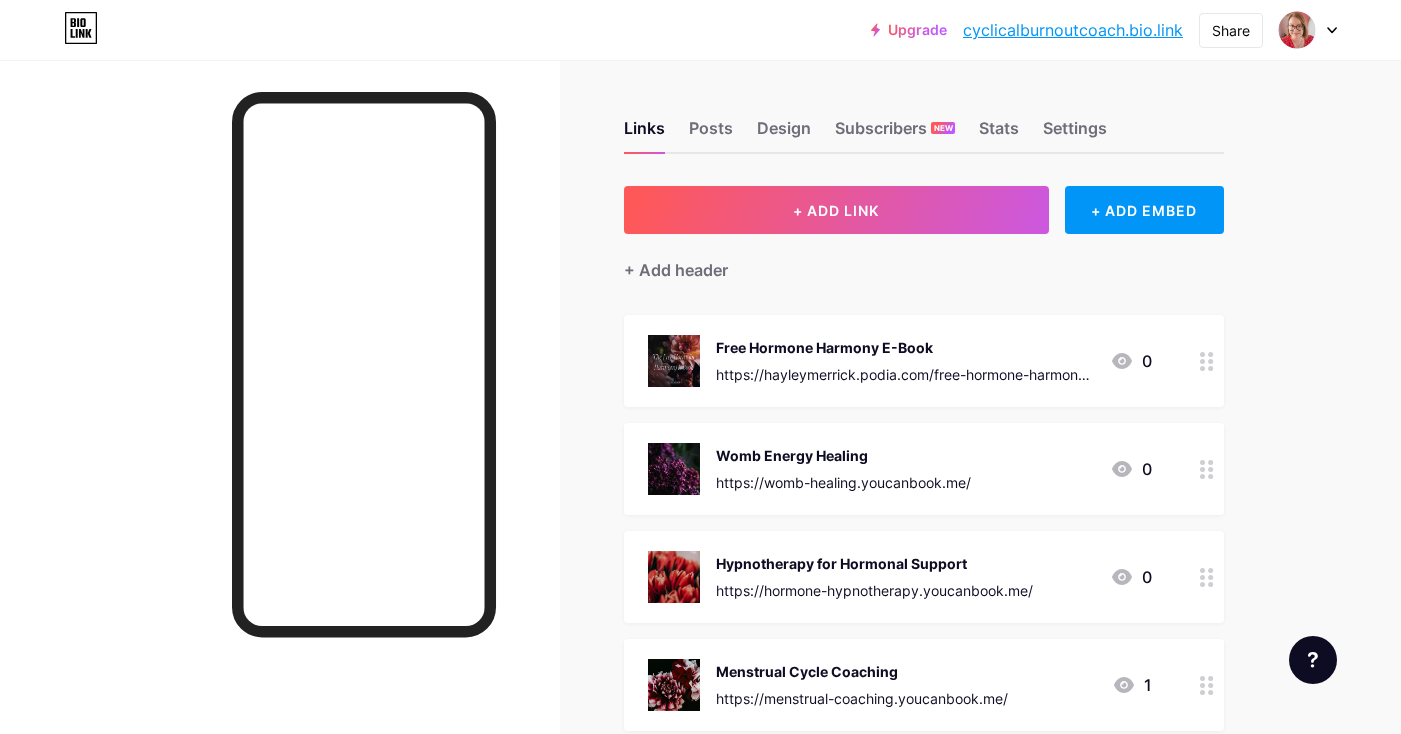 click on "cyclicalburnoutcoach.bio.link" at bounding box center (1073, 30) 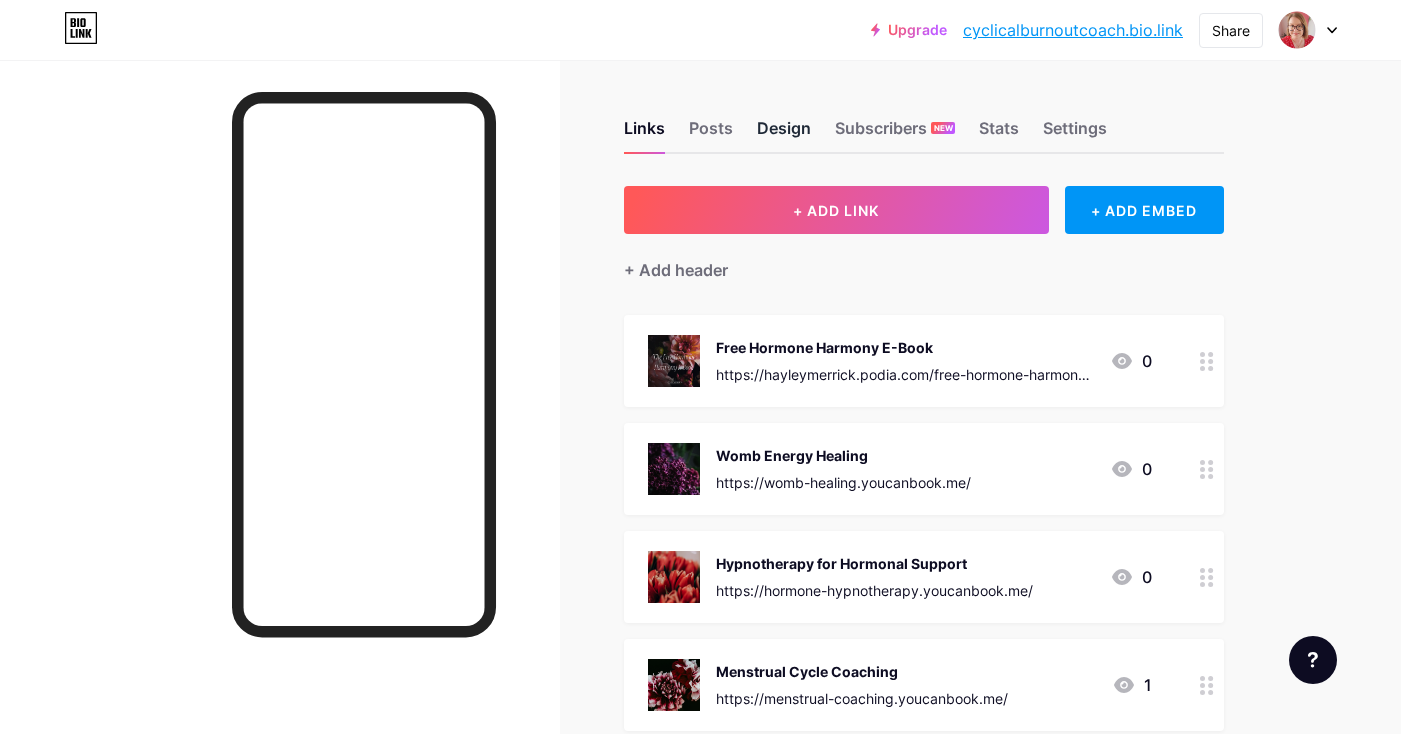 click on "Design" at bounding box center [784, 134] 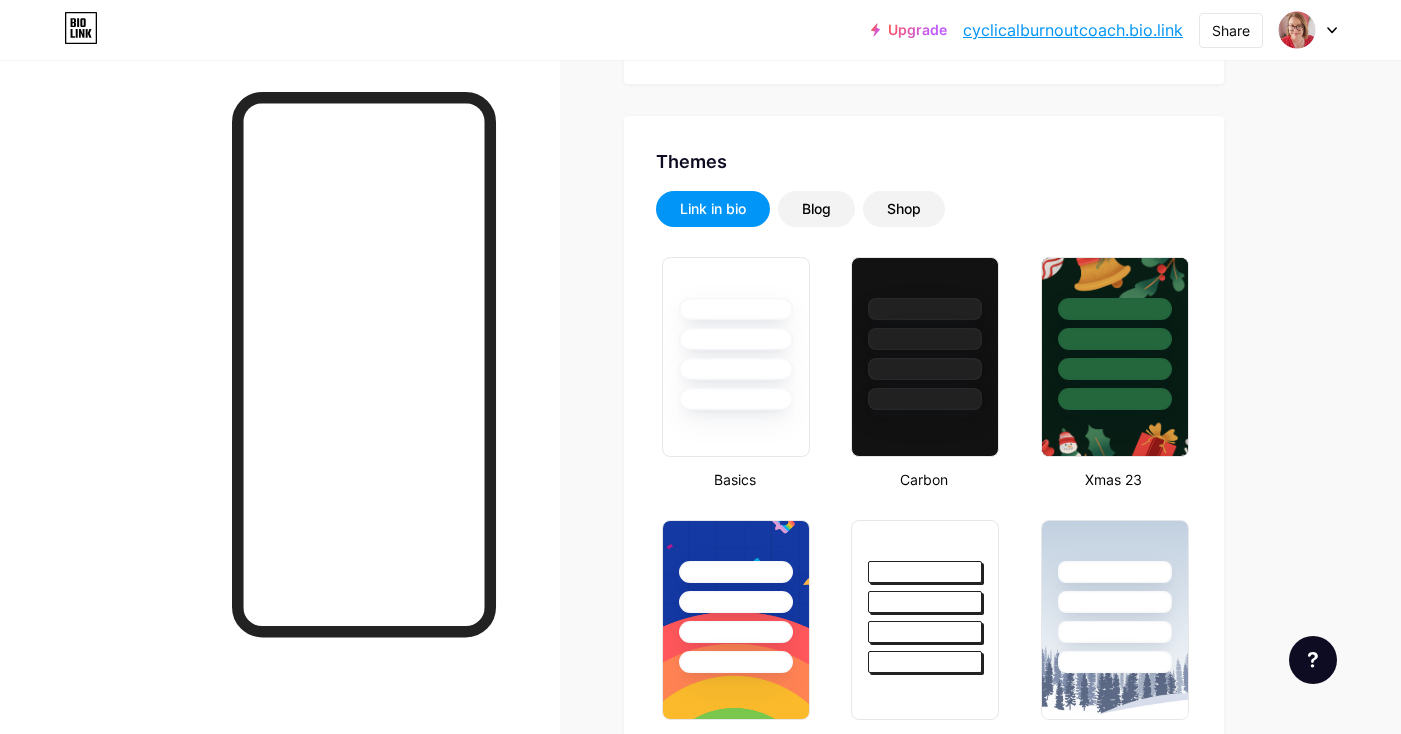 type on "#831100" 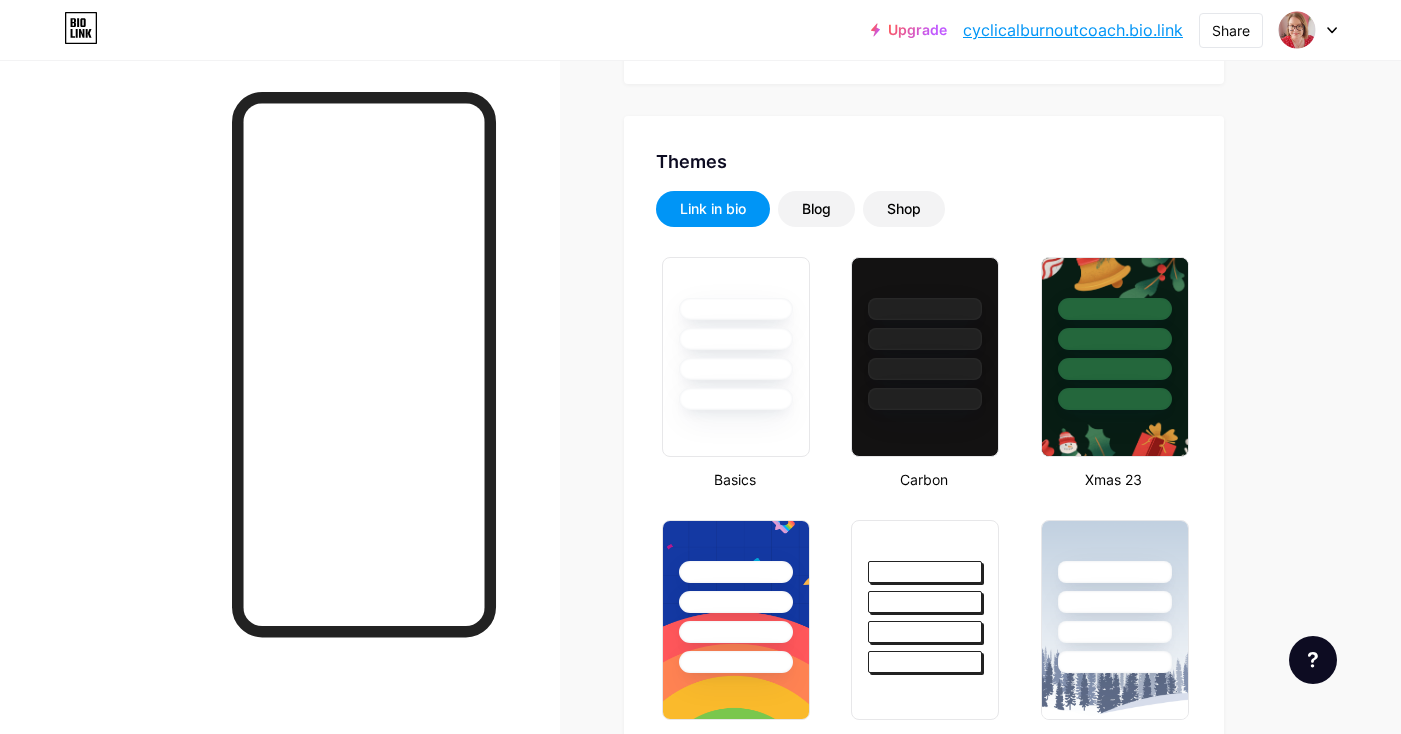 type on "#ffffff" 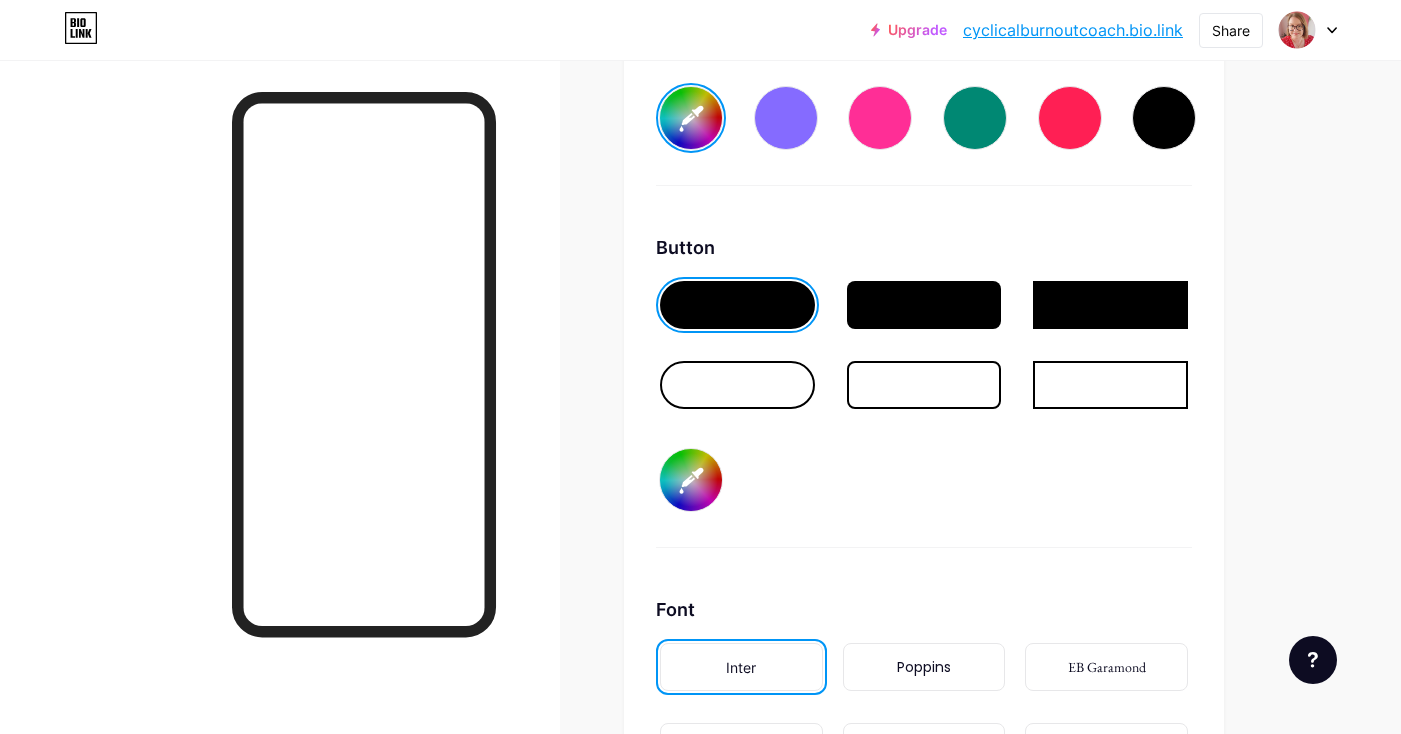 scroll, scrollTop: 3016, scrollLeft: 0, axis: vertical 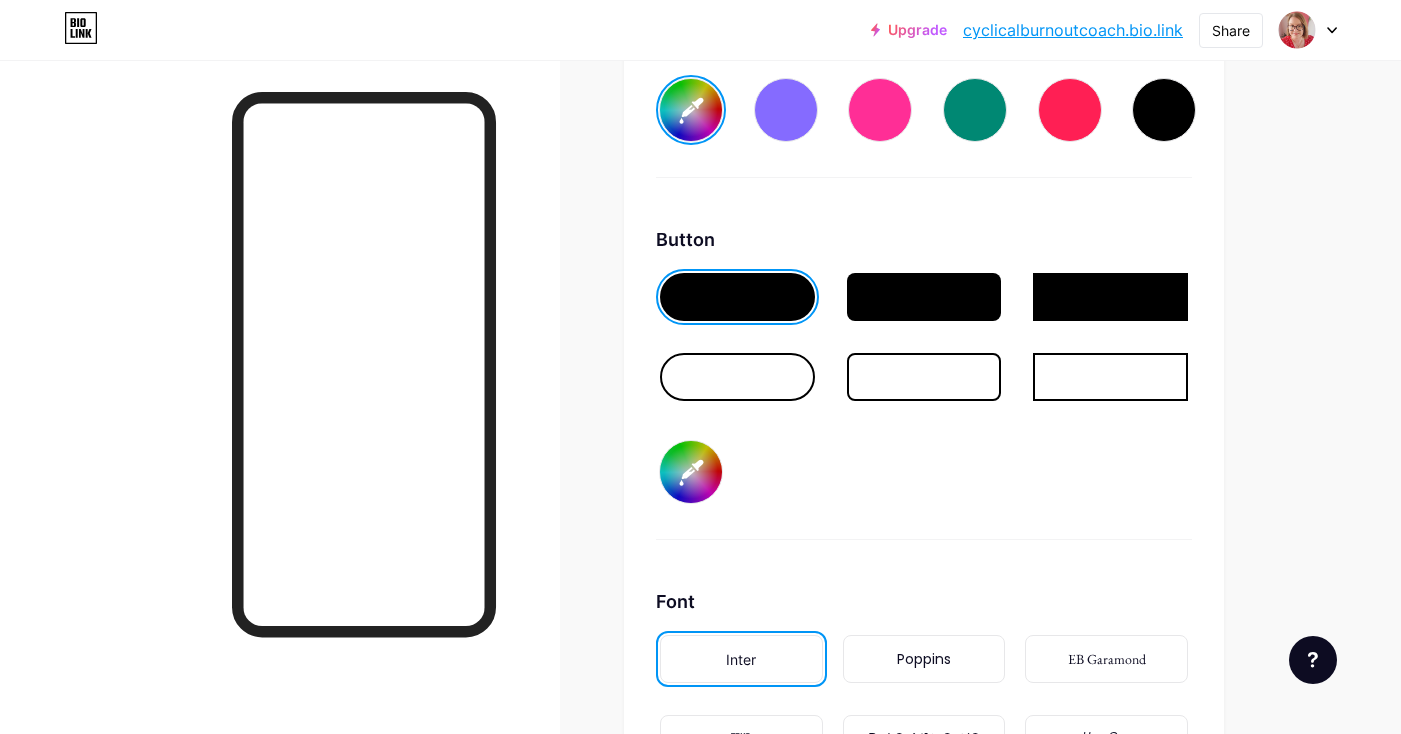 click on "#ffffff" at bounding box center [691, 472] 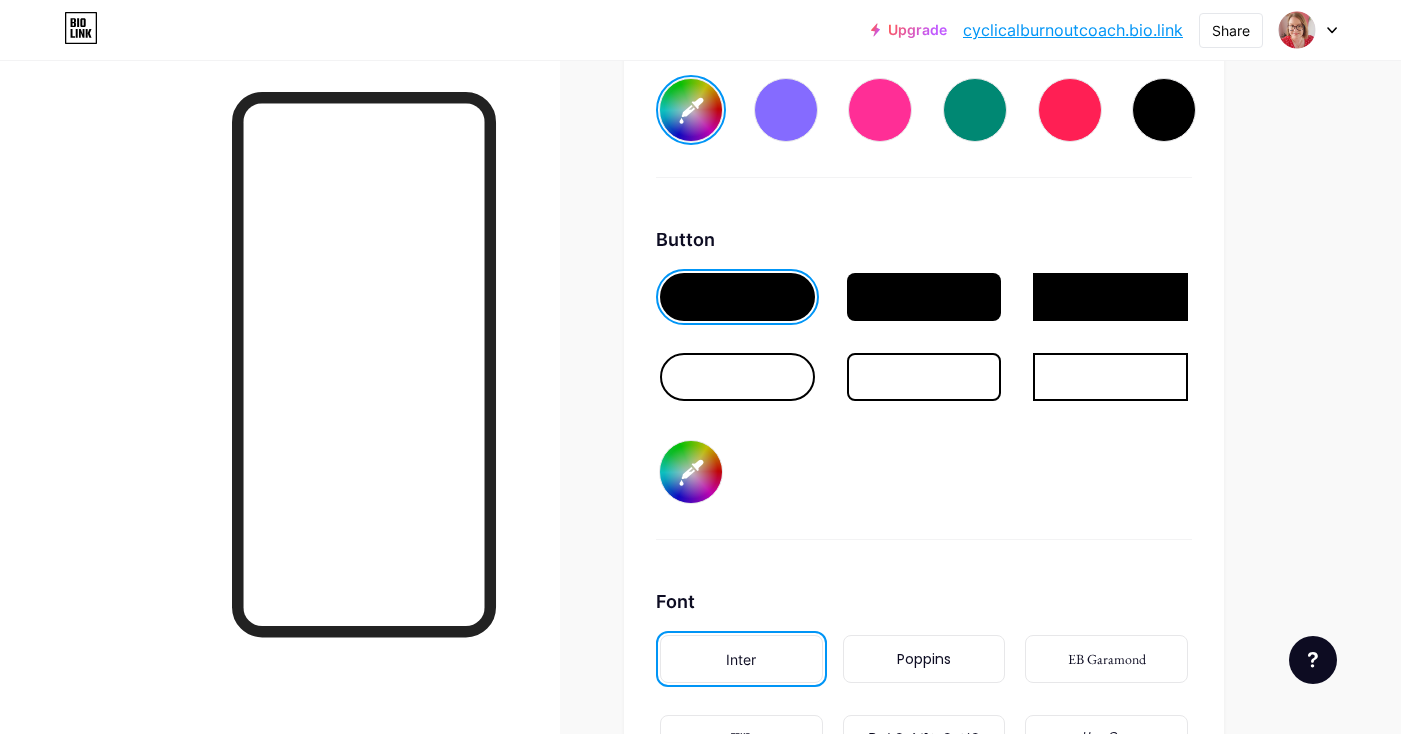 type on "#ffecd5" 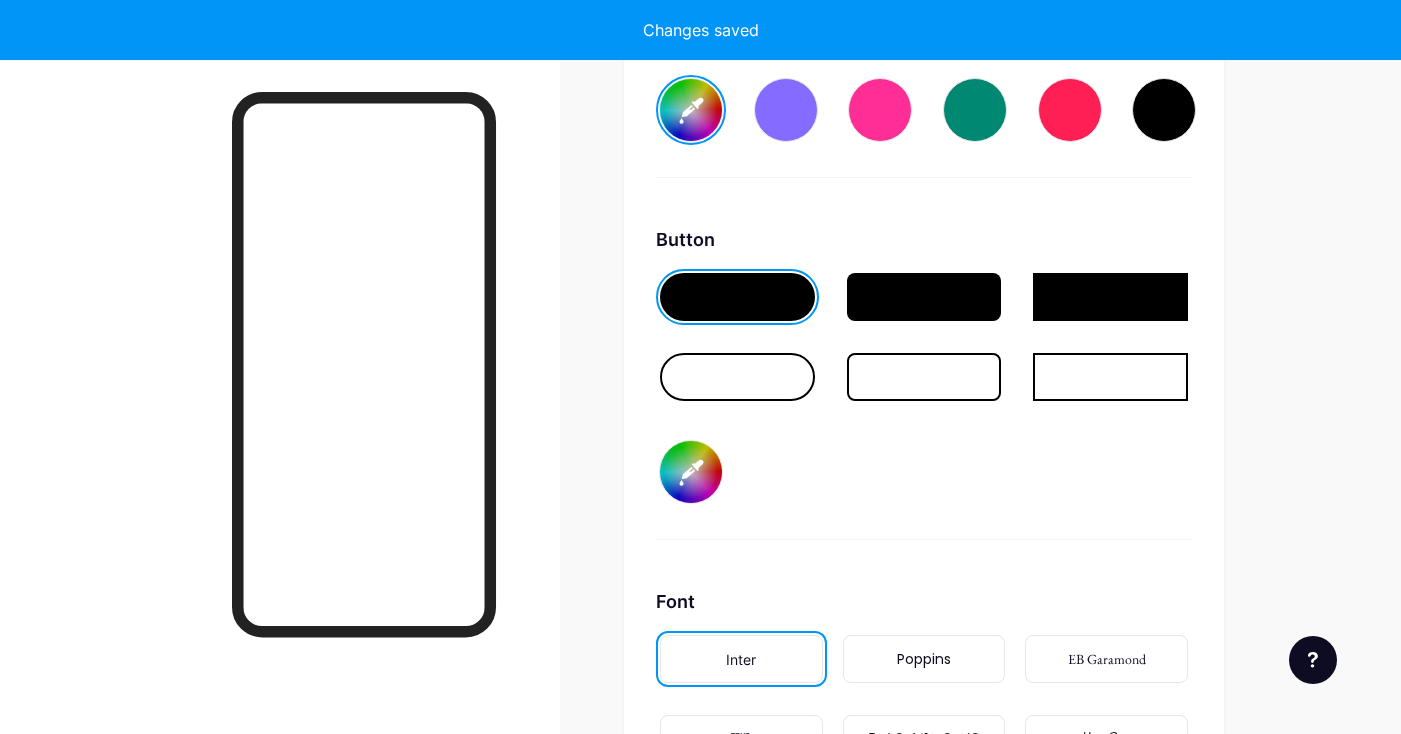 type on "#ffffff" 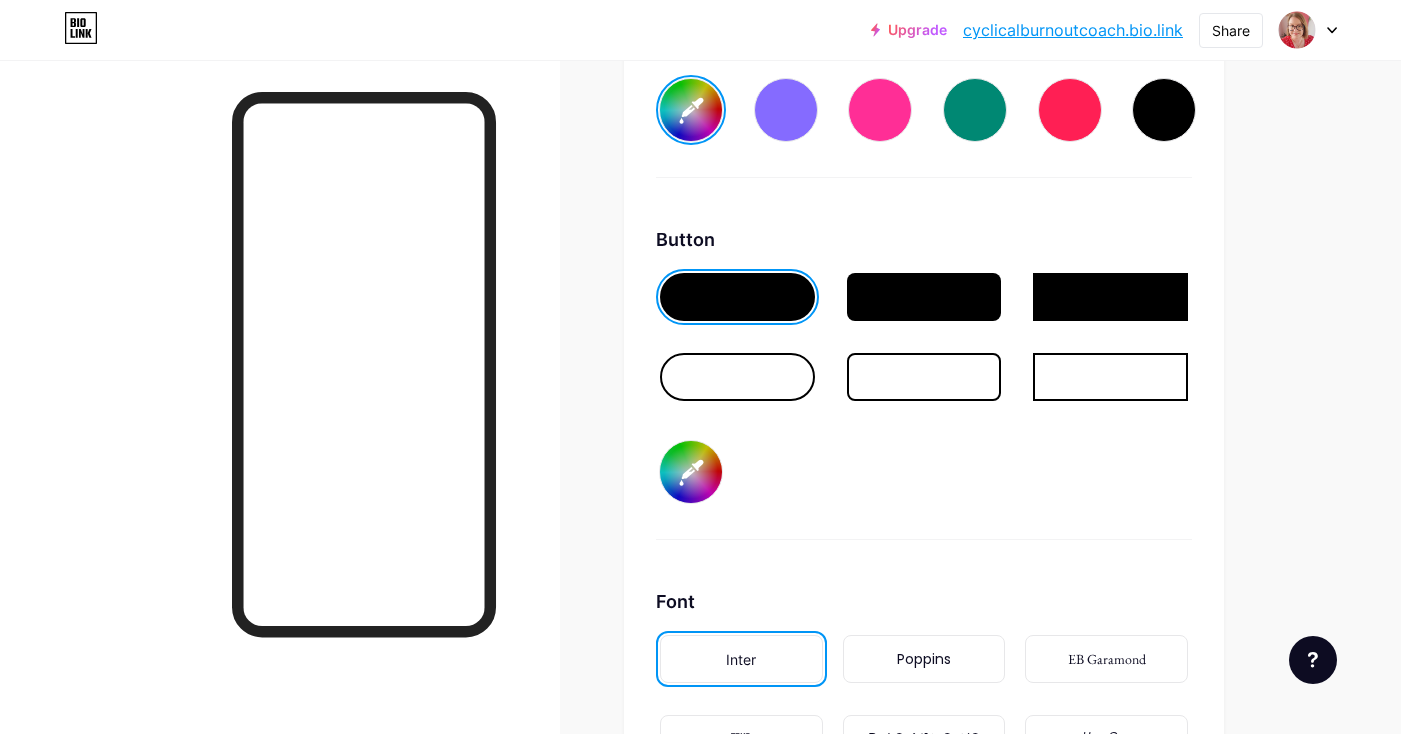 click on "#ffecd5" at bounding box center (691, 472) 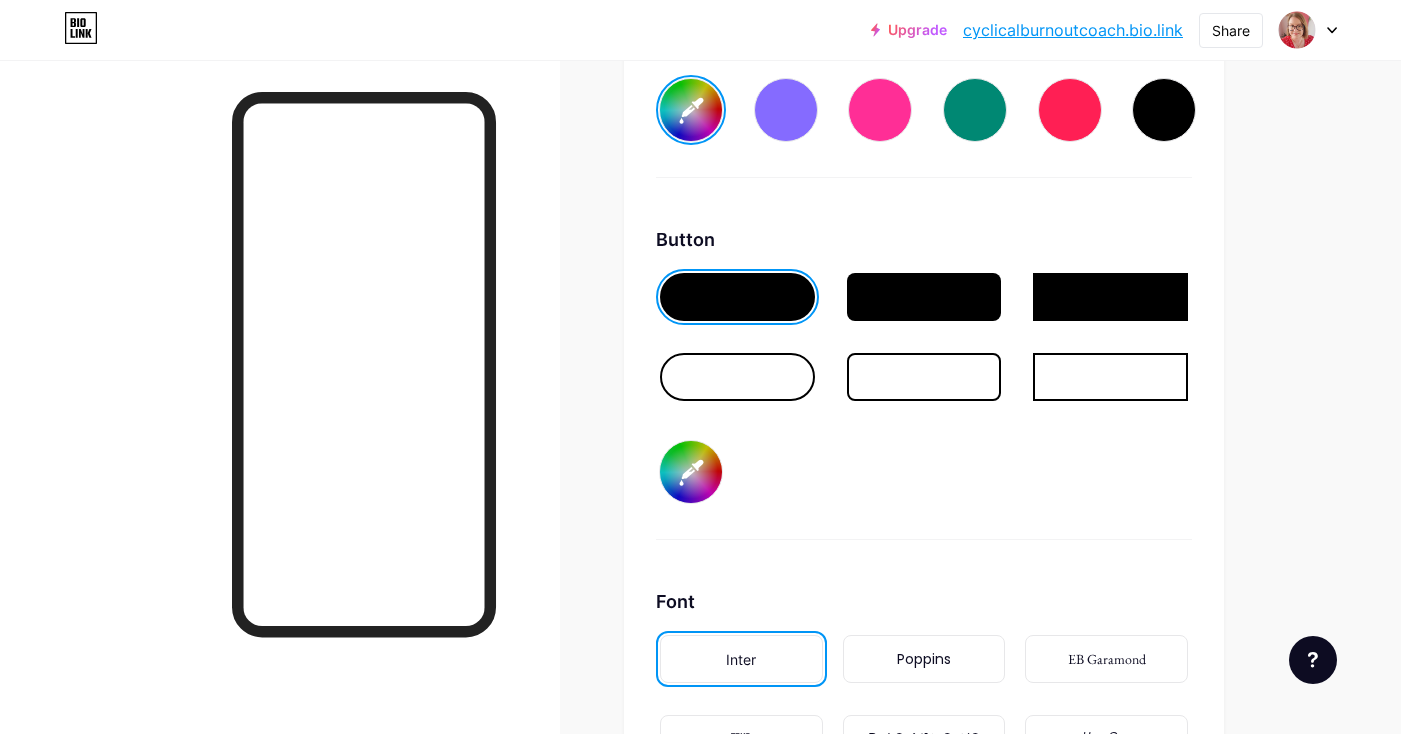 type on "#fcfced" 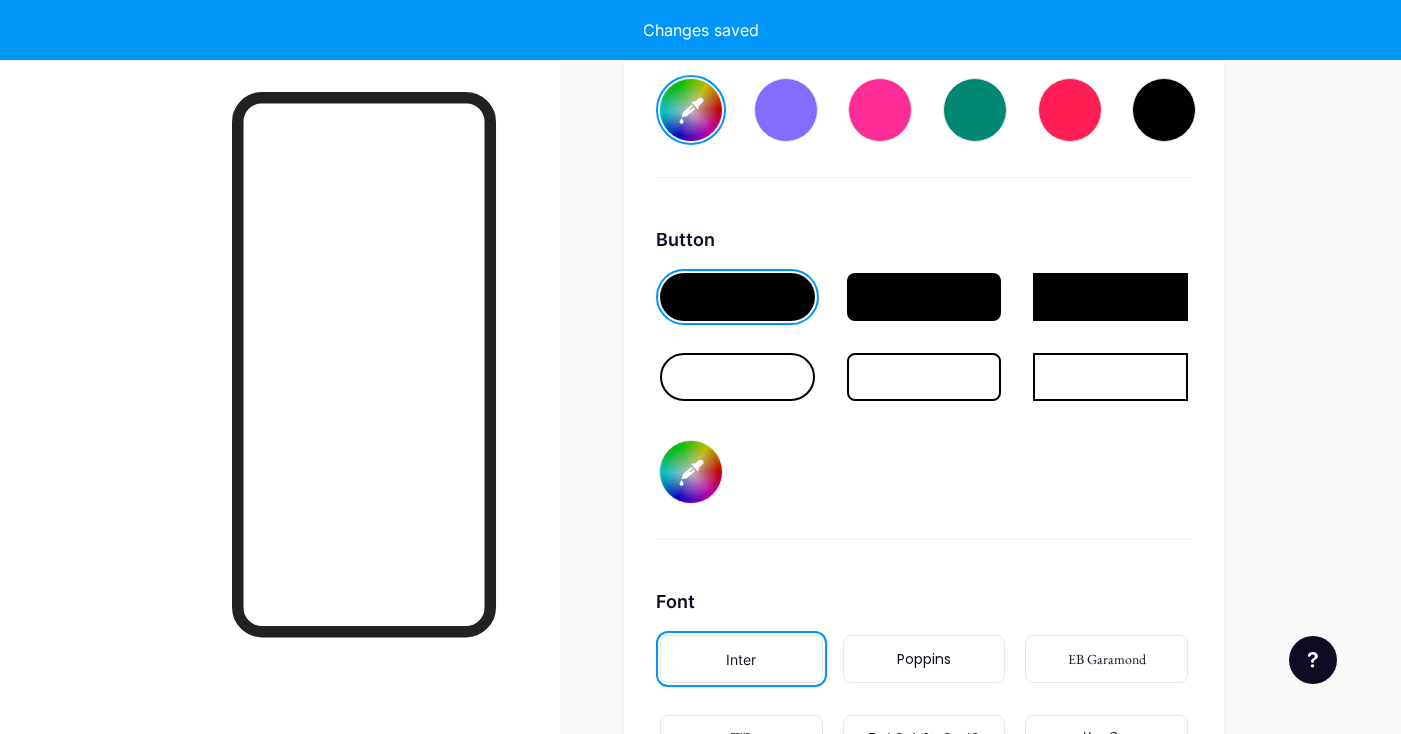type on "#ffffff" 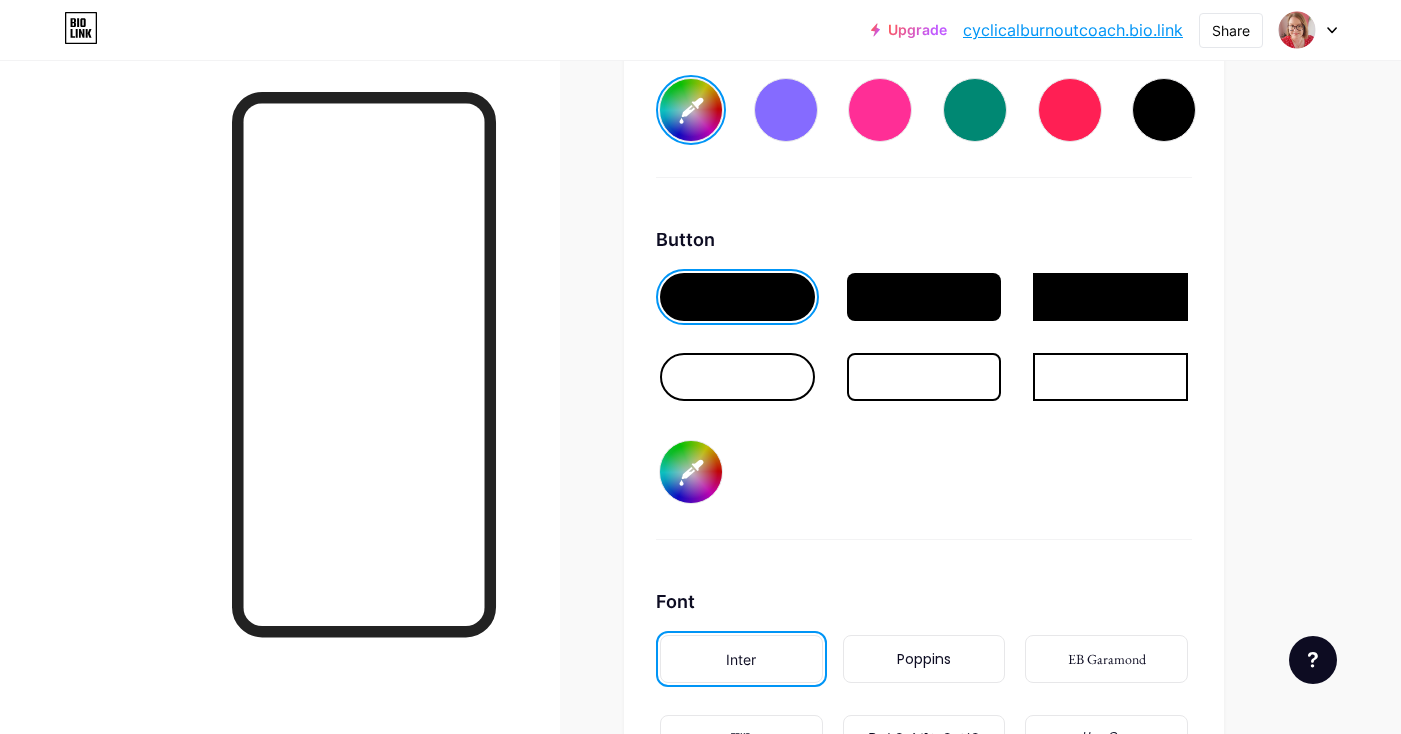 type on "#fef1c4" 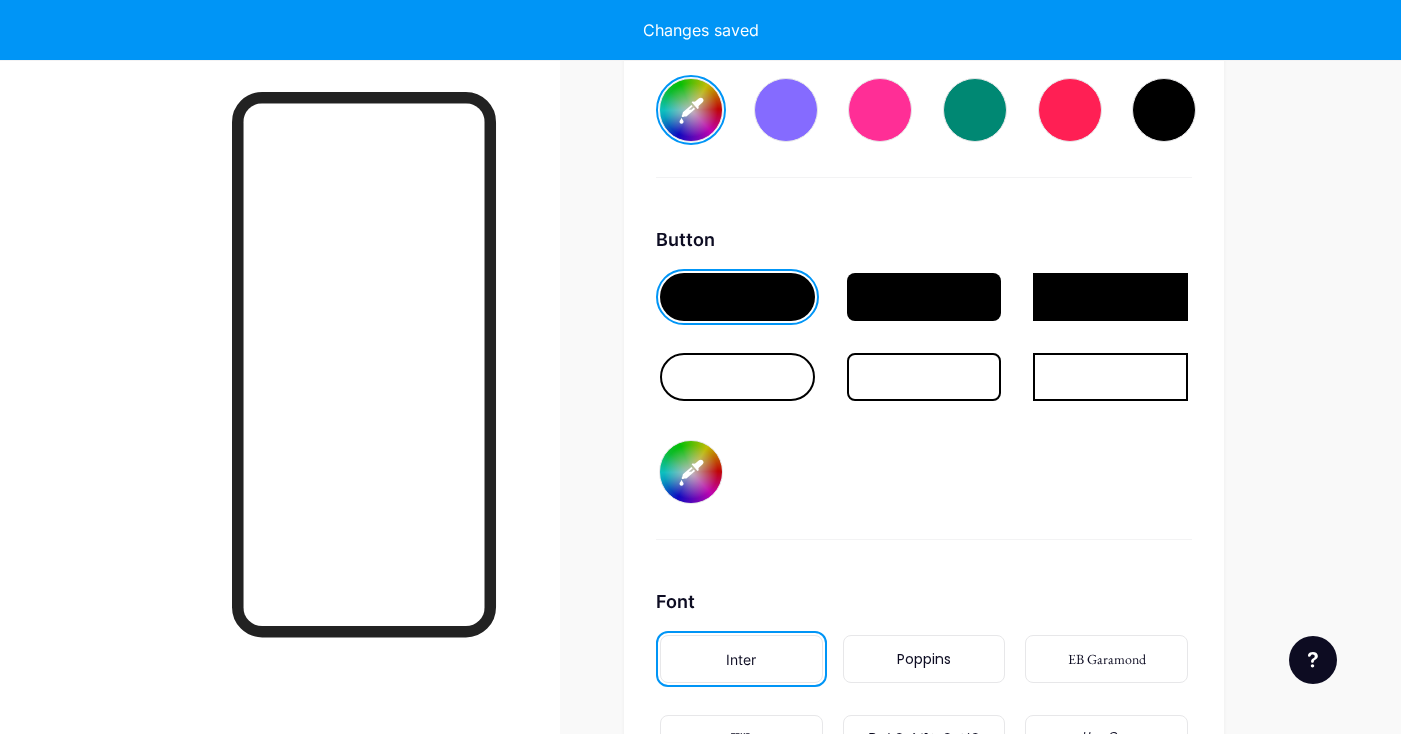 type on "#ffffff" 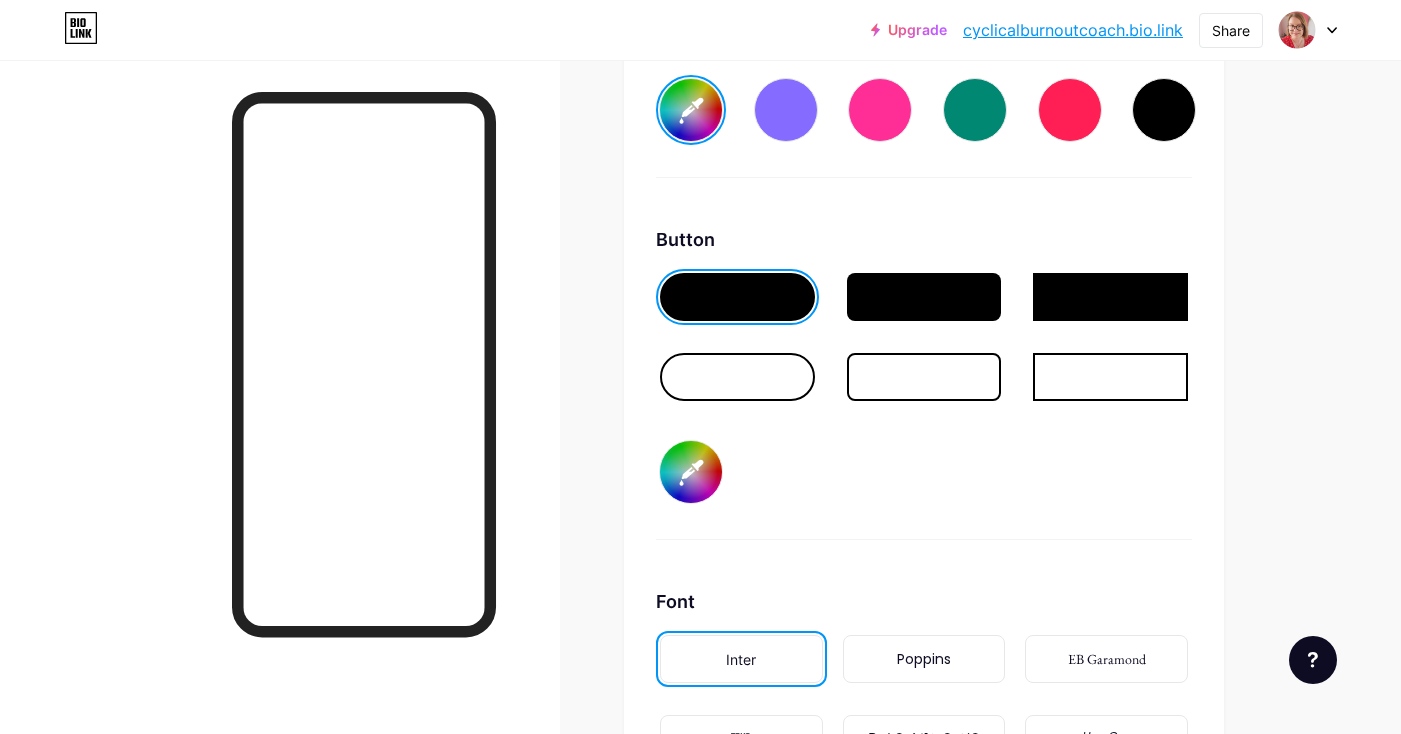 click on "#fef1c4" at bounding box center [691, 472] 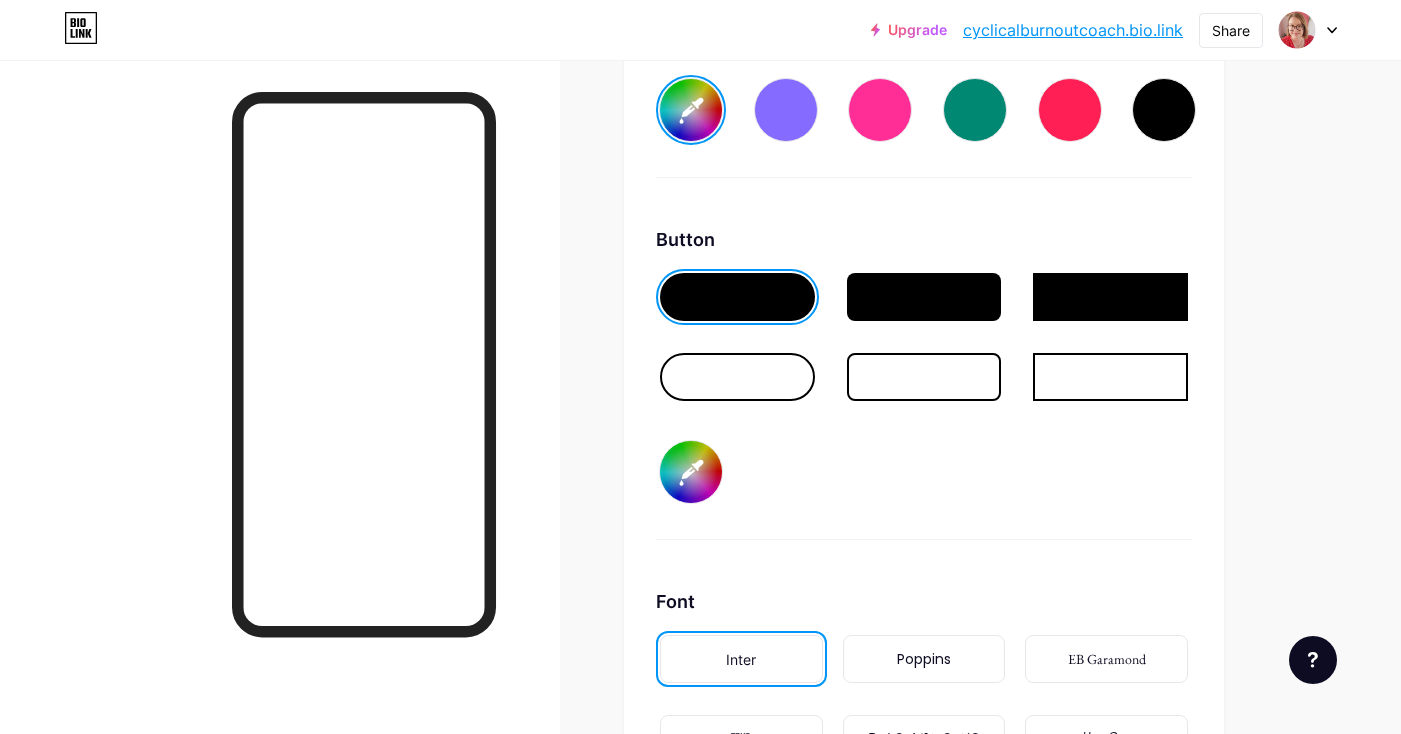 type on "#fff2ec" 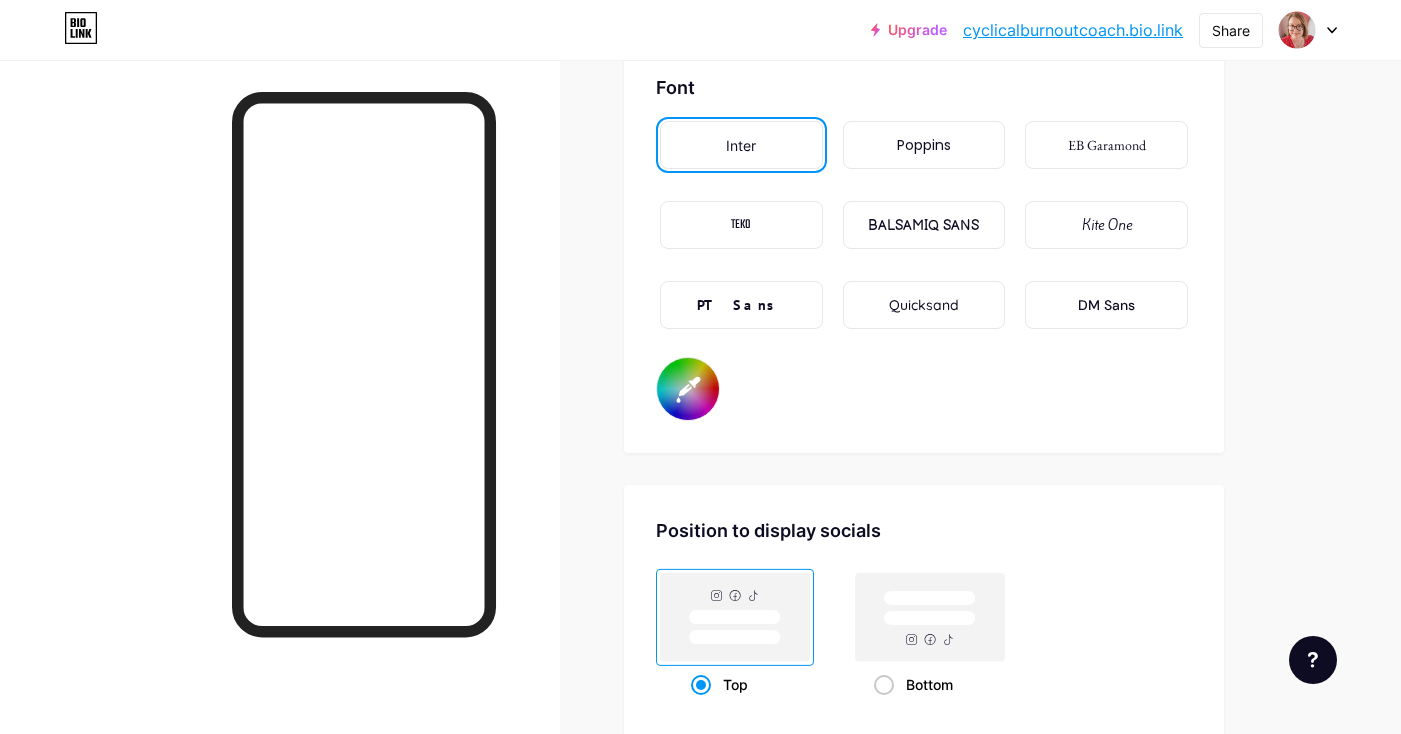 scroll, scrollTop: 3543, scrollLeft: 0, axis: vertical 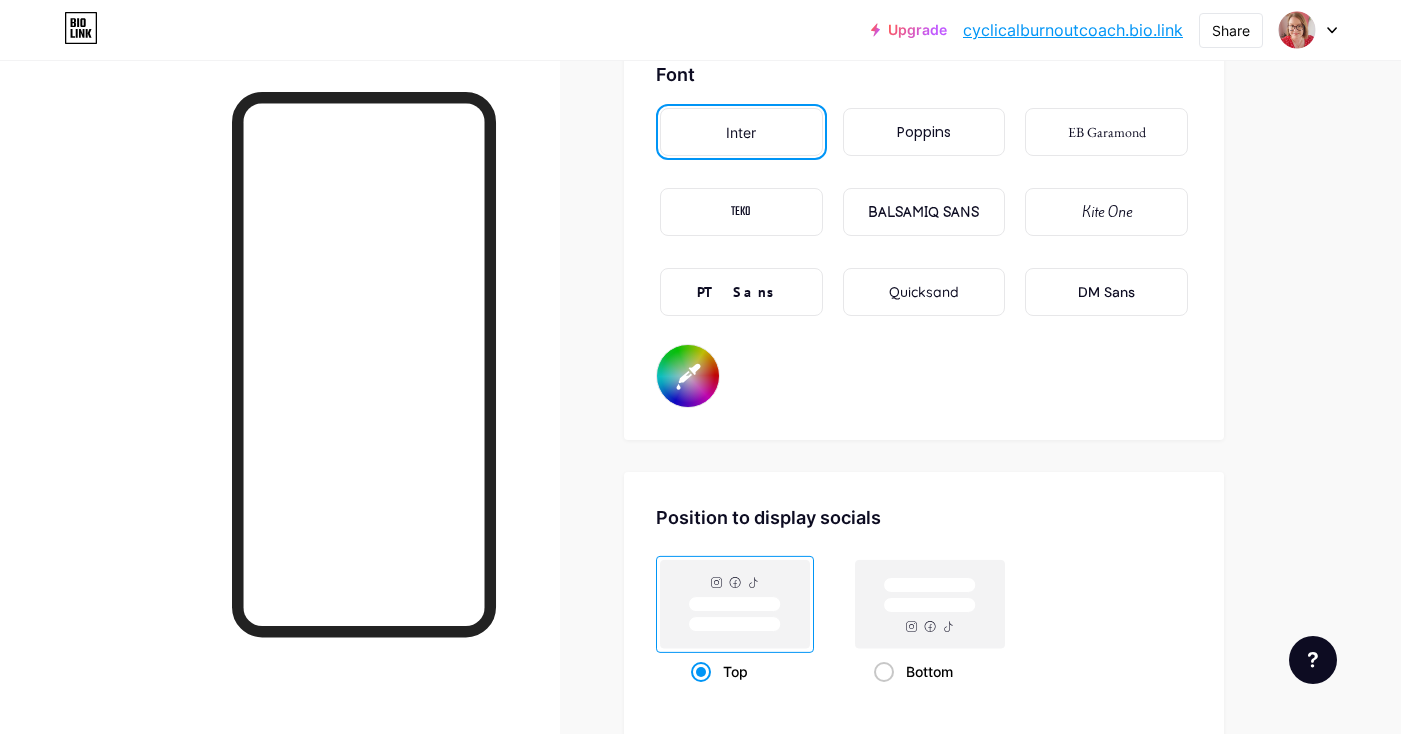 click on "#ffffff" at bounding box center [688, 376] 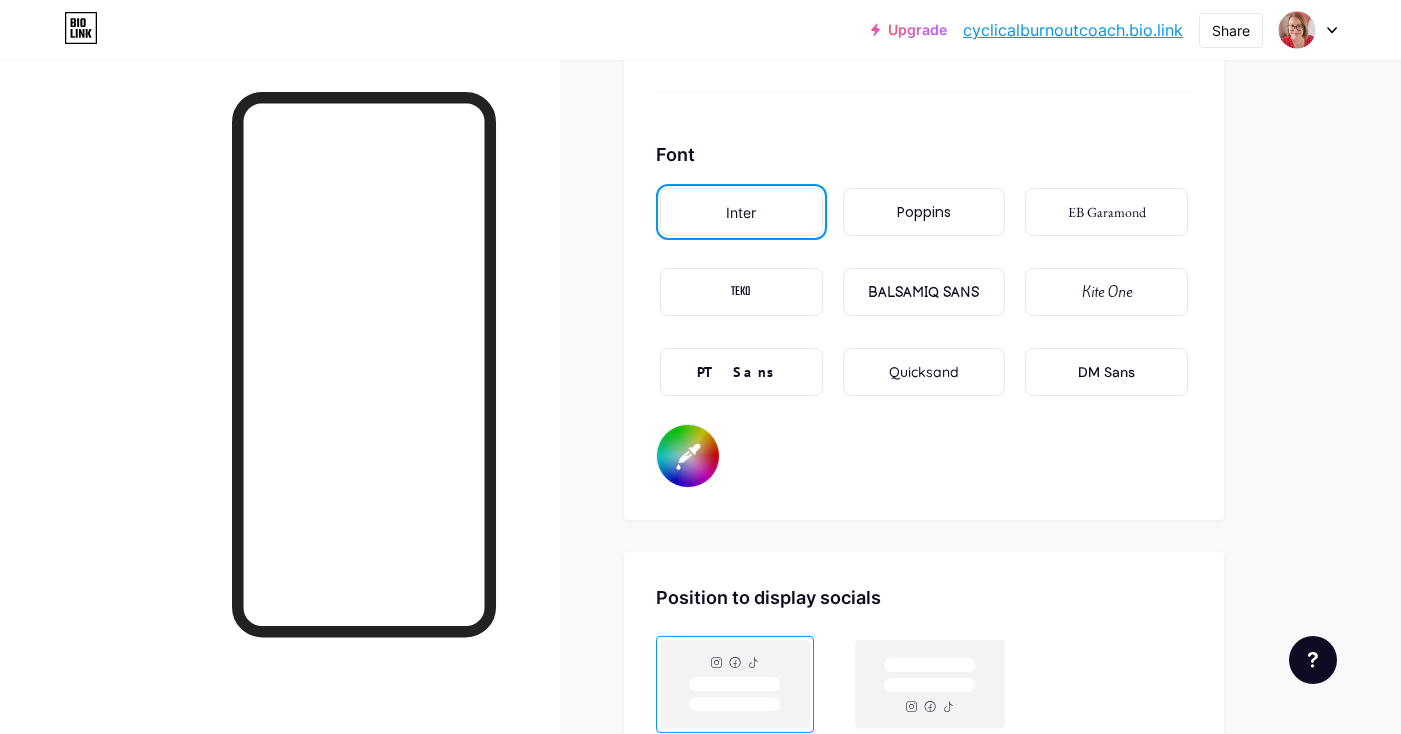 scroll, scrollTop: 3464, scrollLeft: 0, axis: vertical 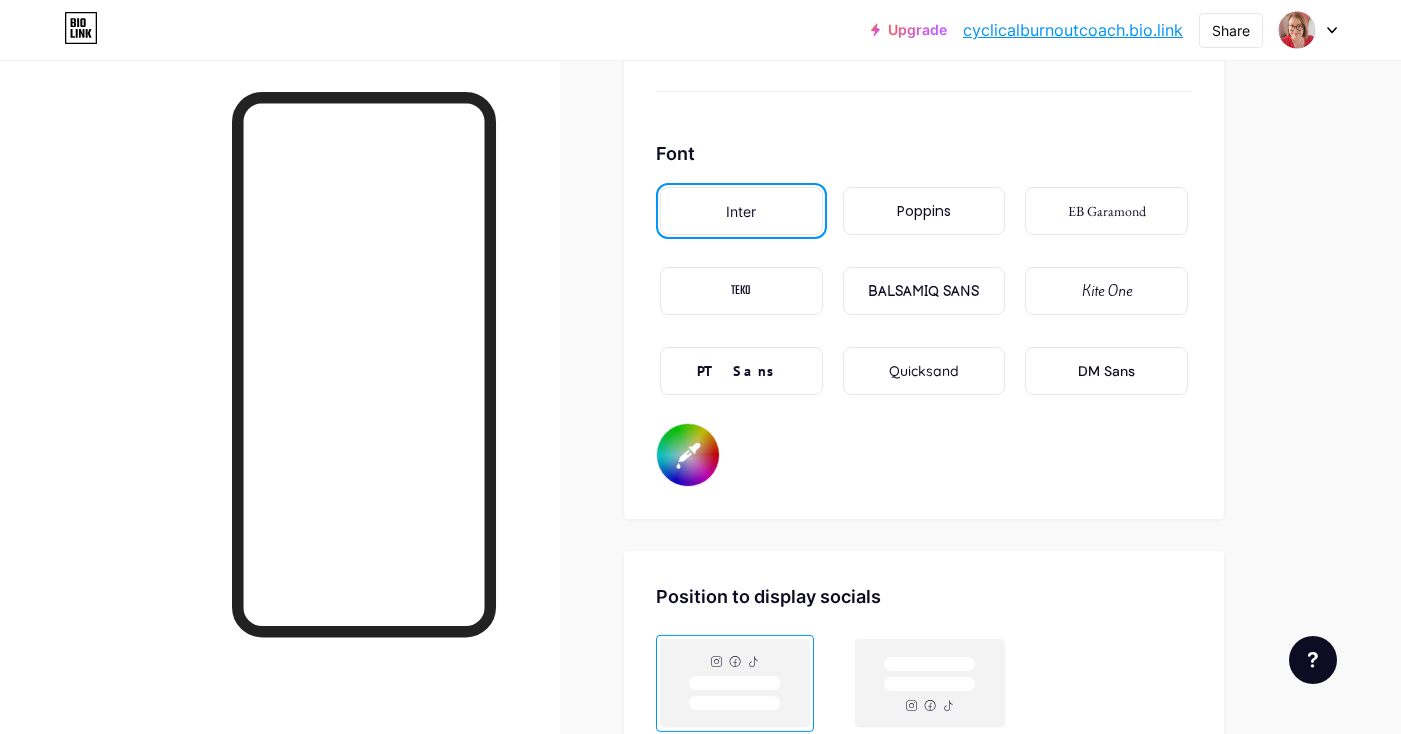 click on "#fff2ec" at bounding box center [688, 455] 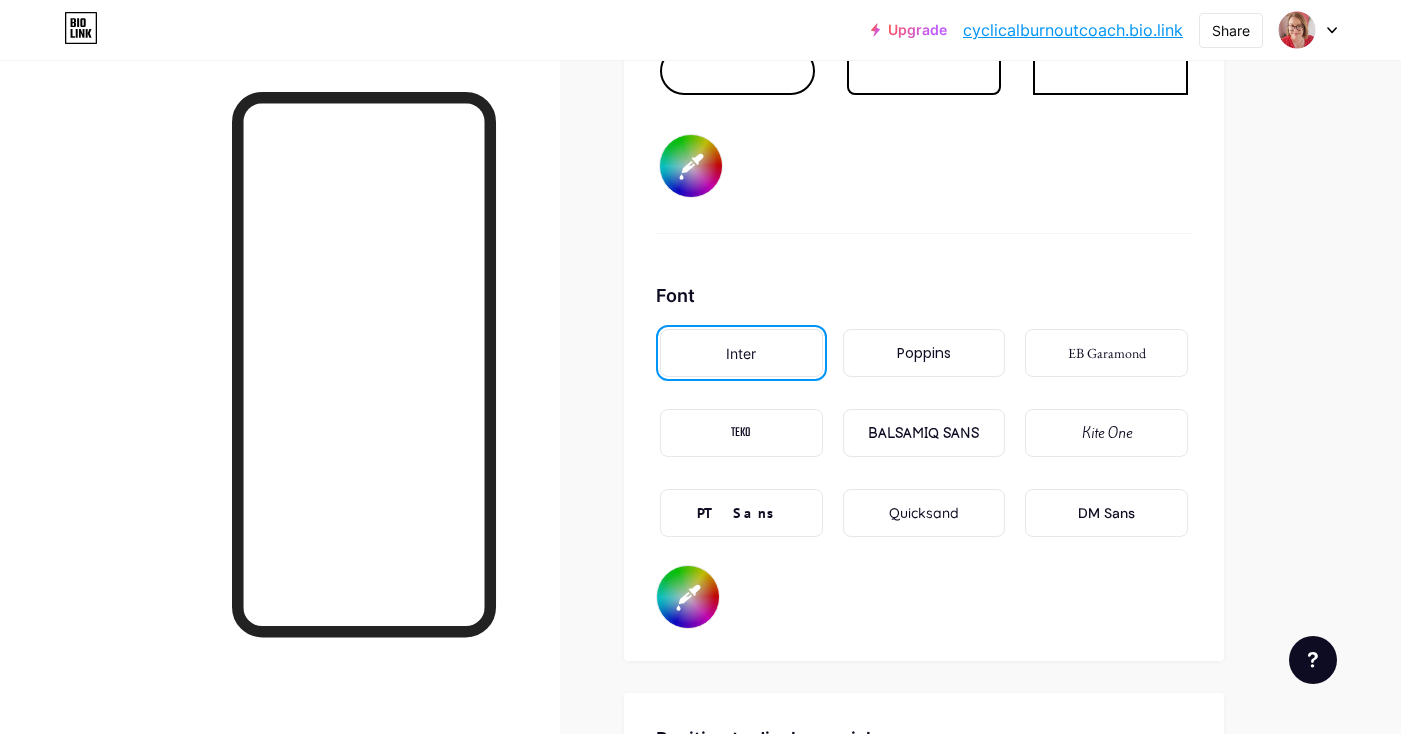 scroll, scrollTop: 3324, scrollLeft: 0, axis: vertical 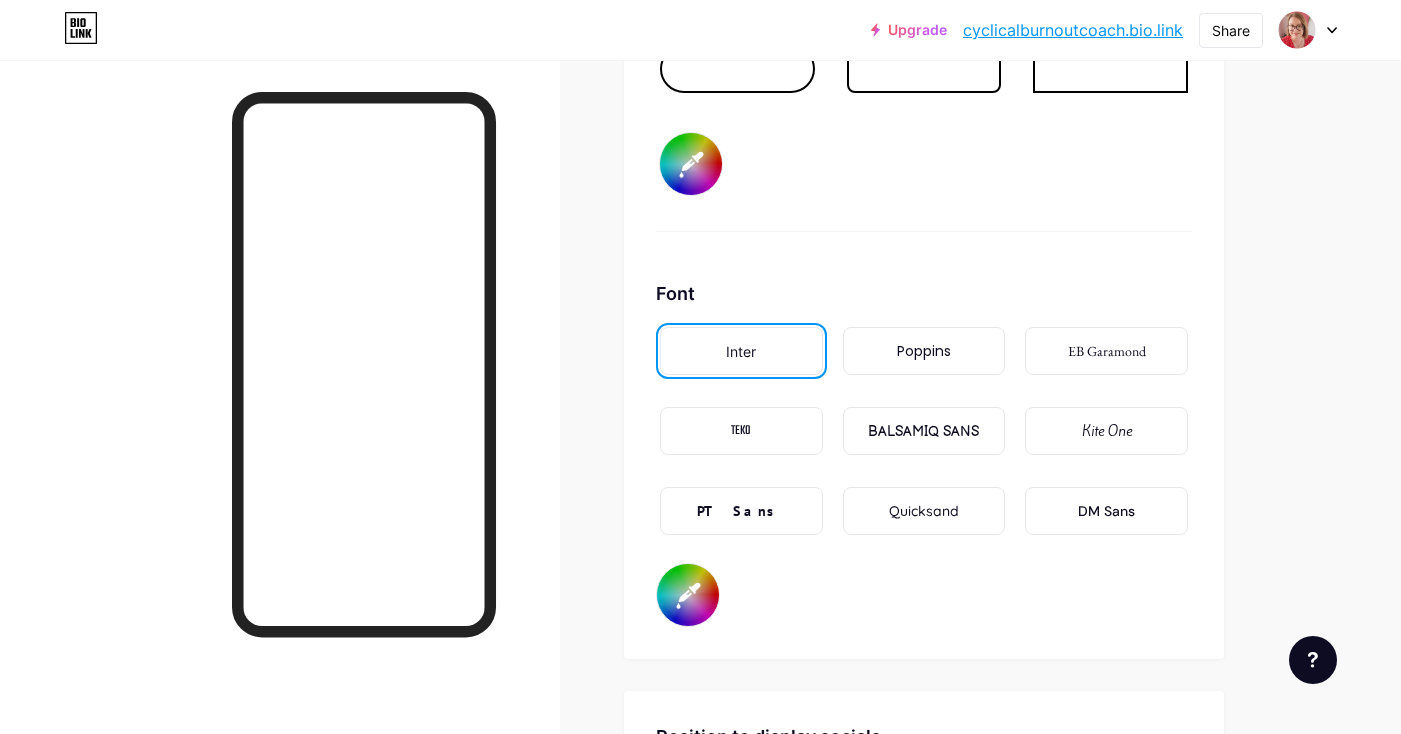 click on "#831100" at bounding box center [688, 595] 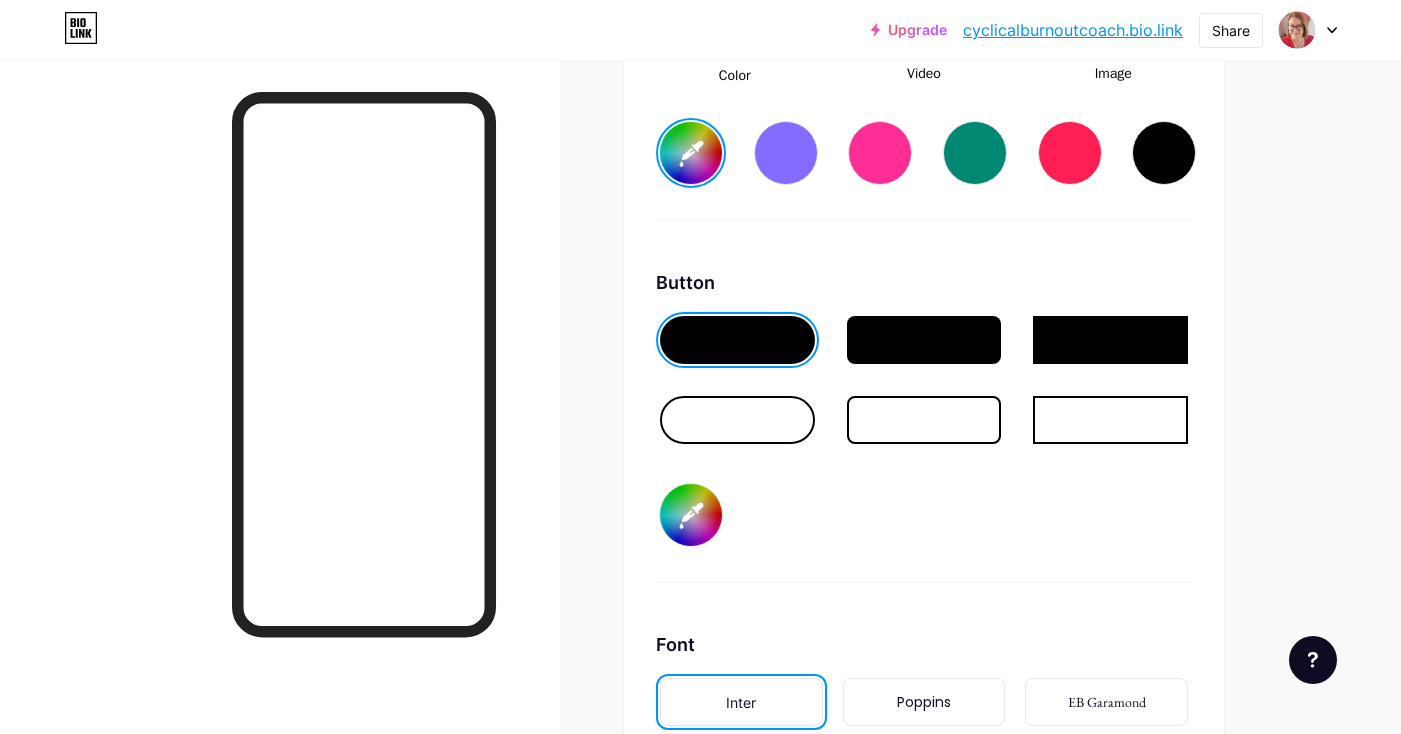 scroll, scrollTop: 2995, scrollLeft: 0, axis: vertical 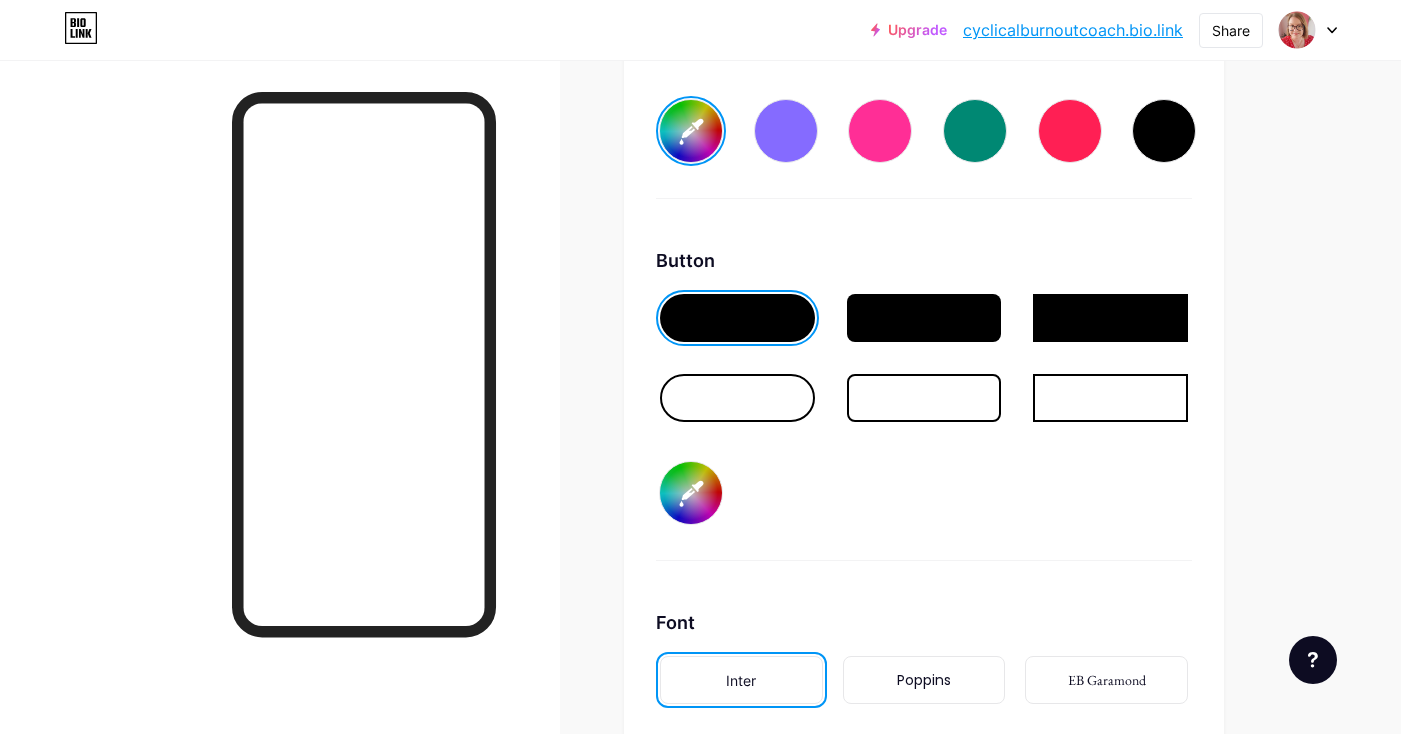 click on "#fff2ec" at bounding box center (691, 493) 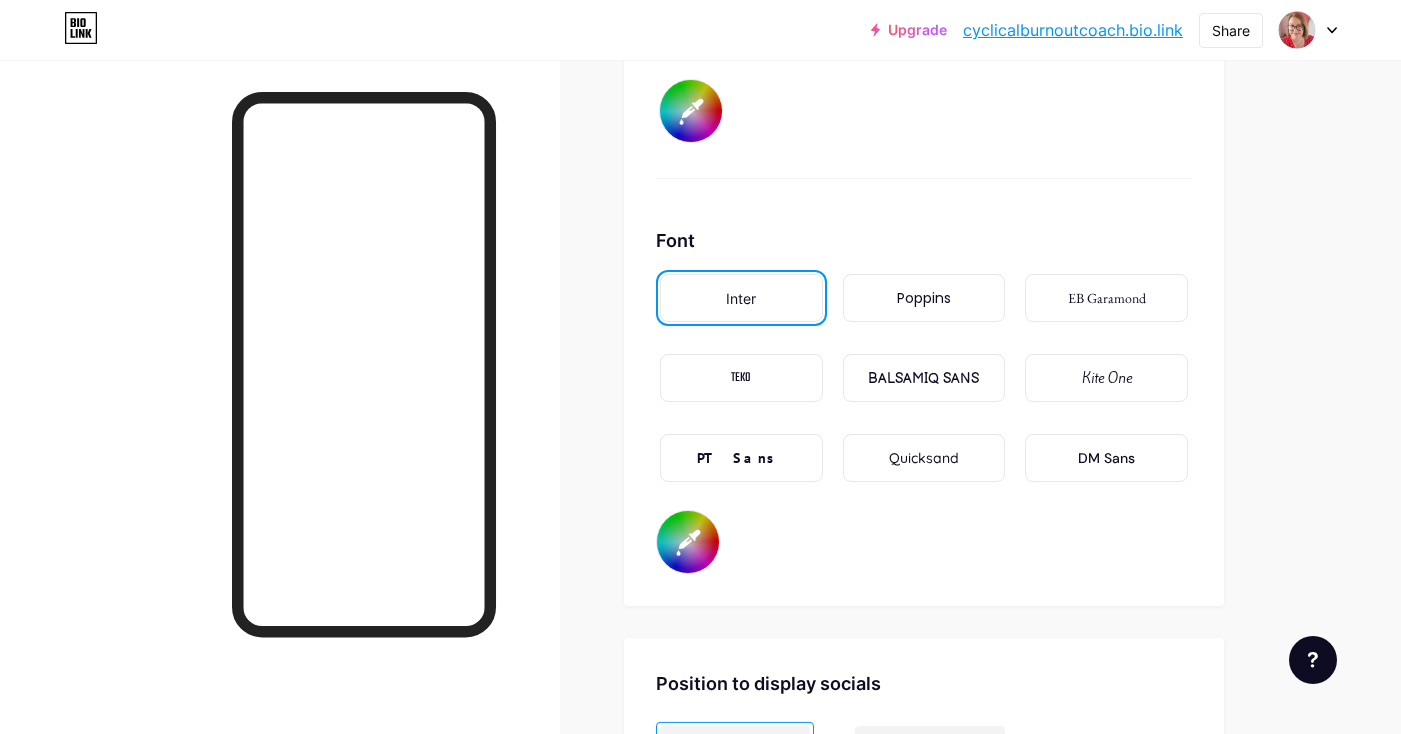 scroll, scrollTop: 3408, scrollLeft: 0, axis: vertical 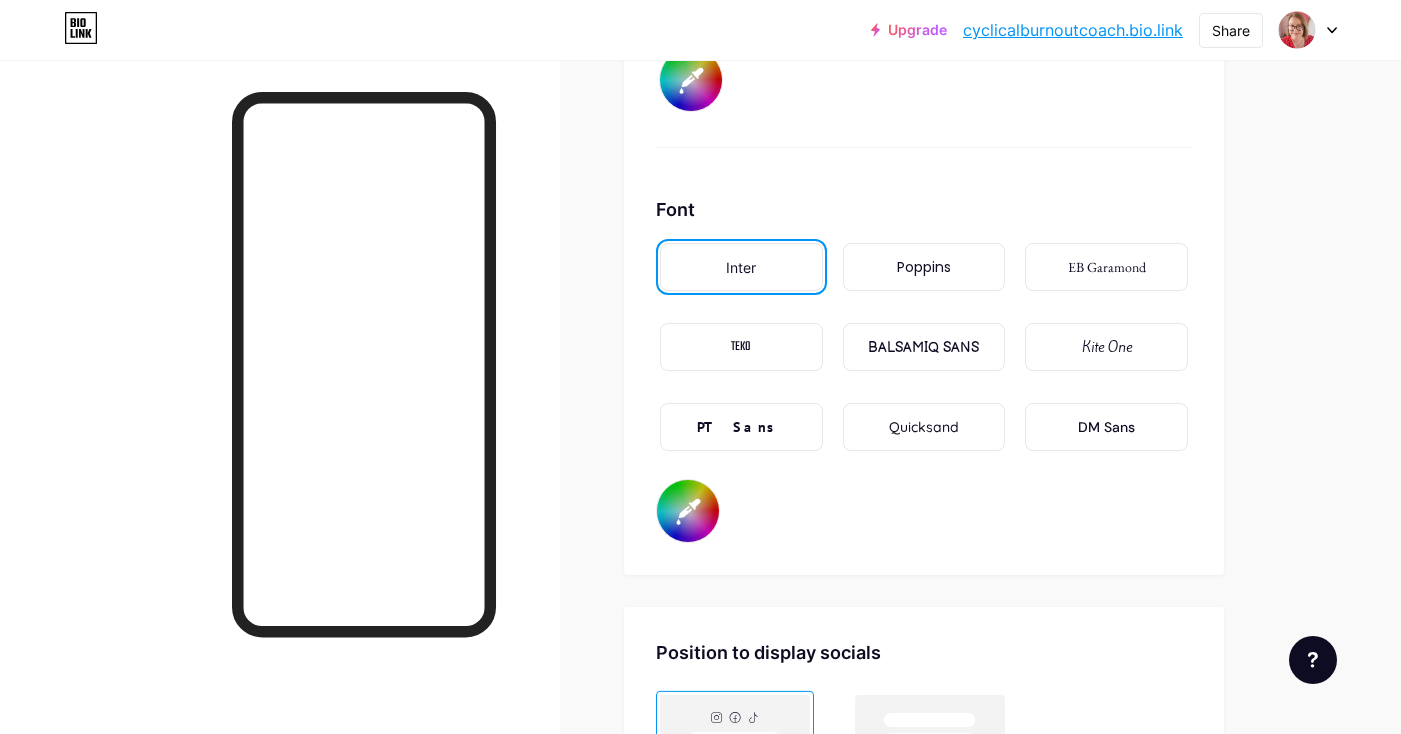 click on "#ffffff" at bounding box center [688, 511] 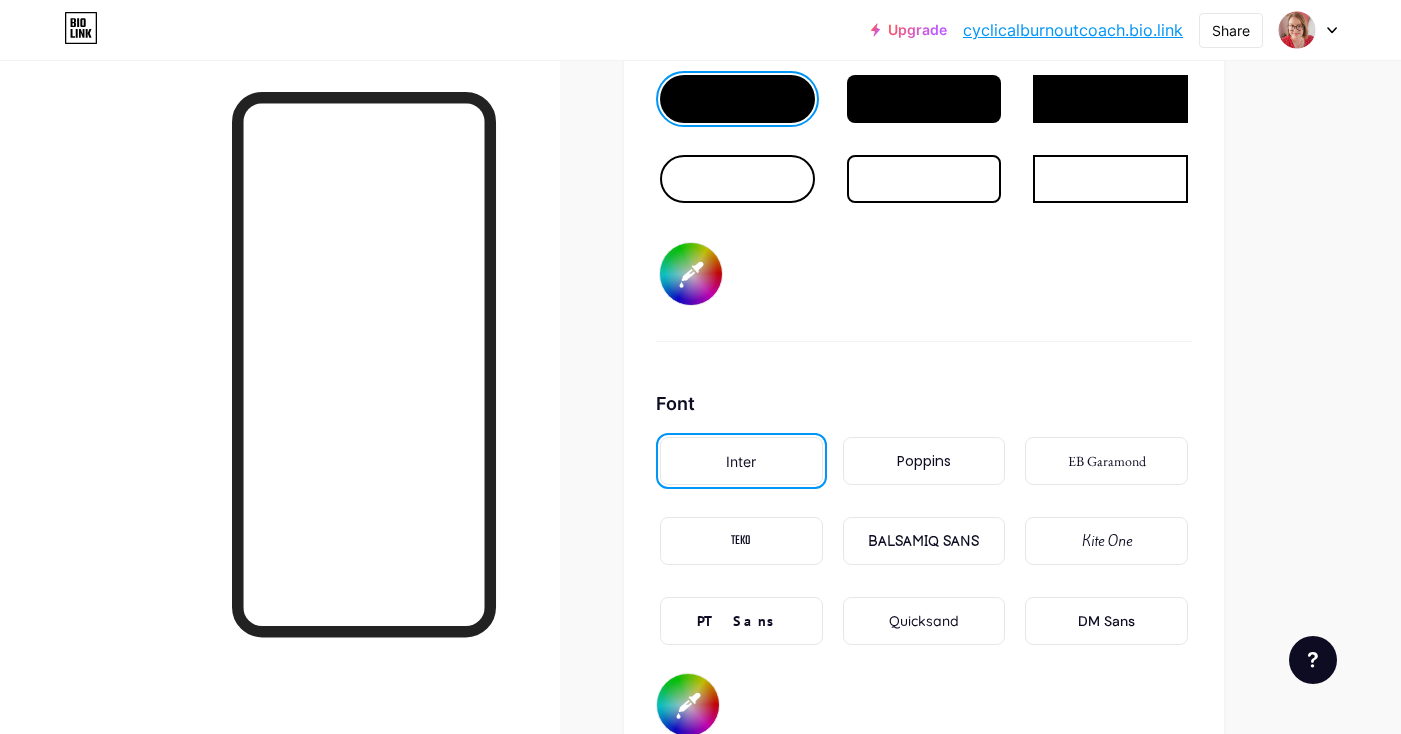 scroll, scrollTop: 3274, scrollLeft: 0, axis: vertical 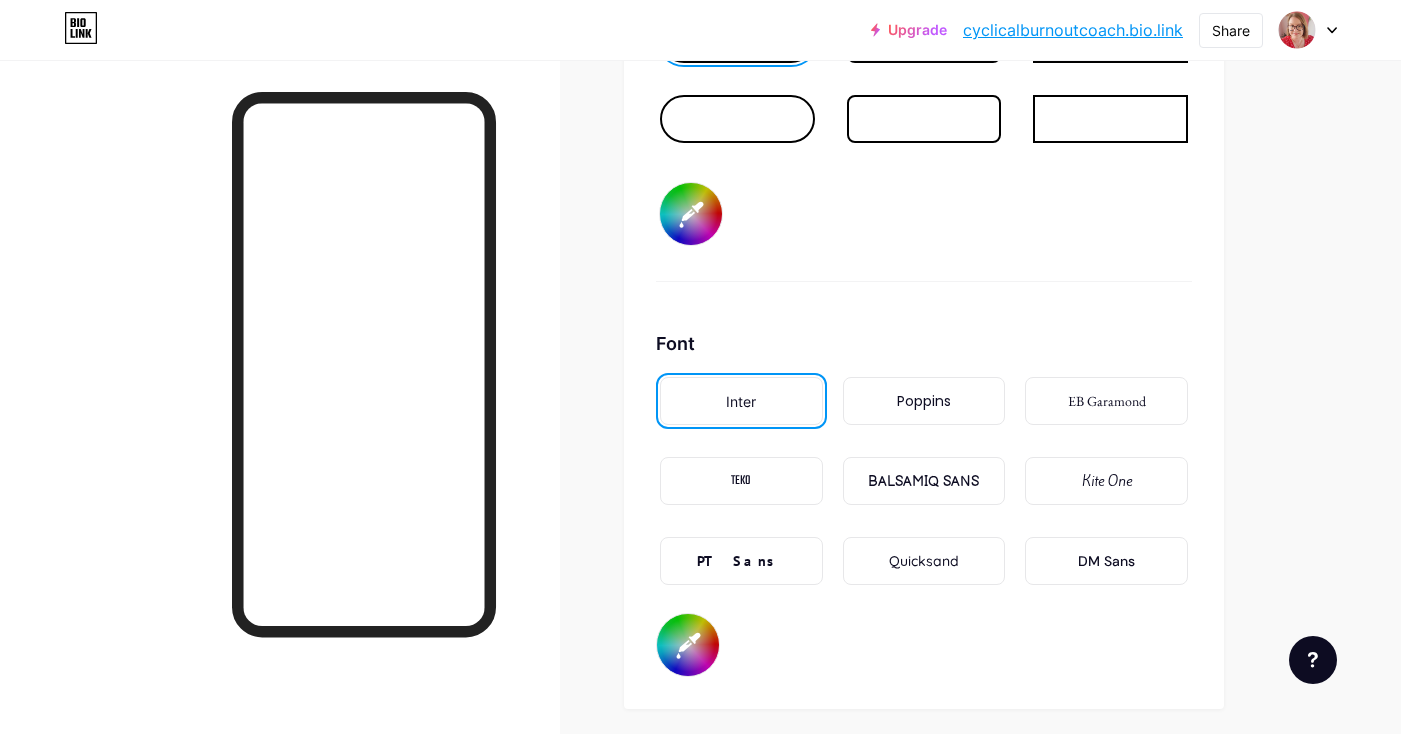 click on "#831100" at bounding box center (688, 645) 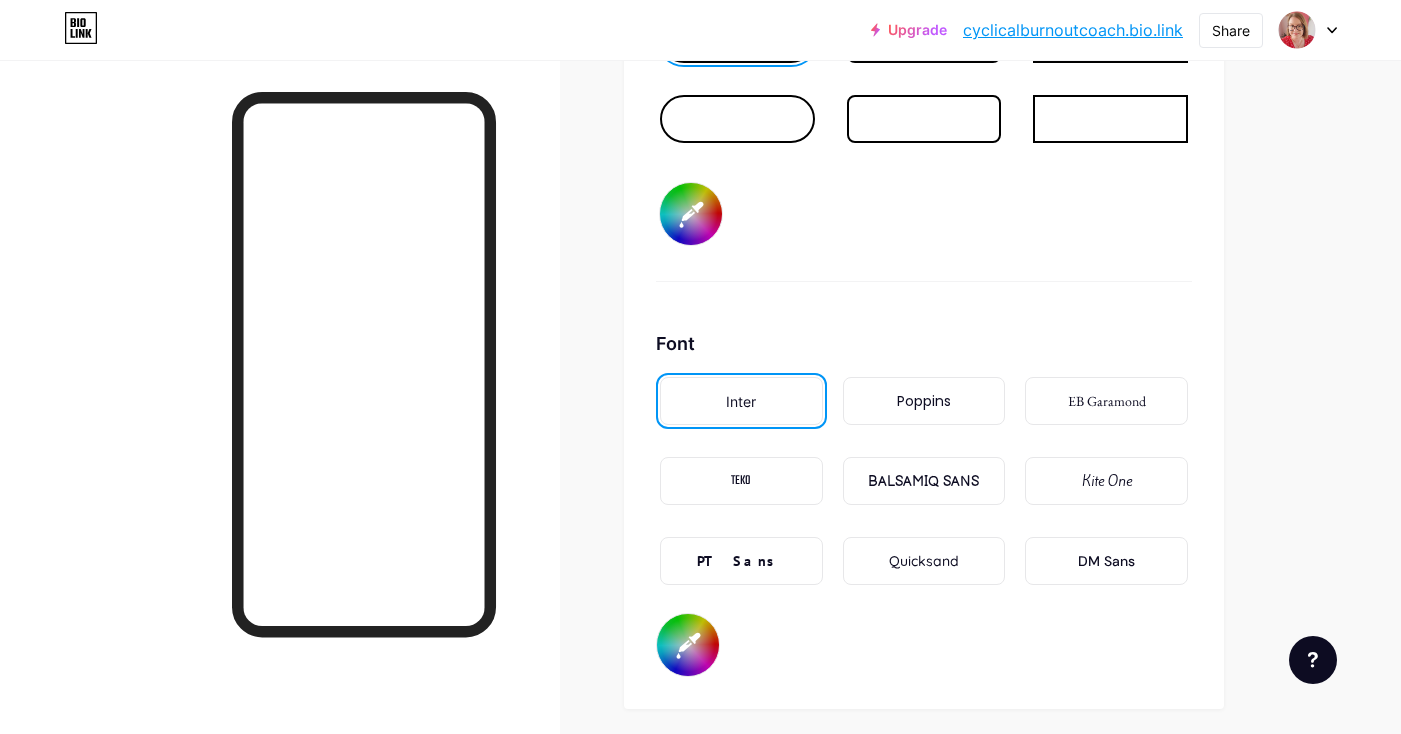 type on "#ffffff" 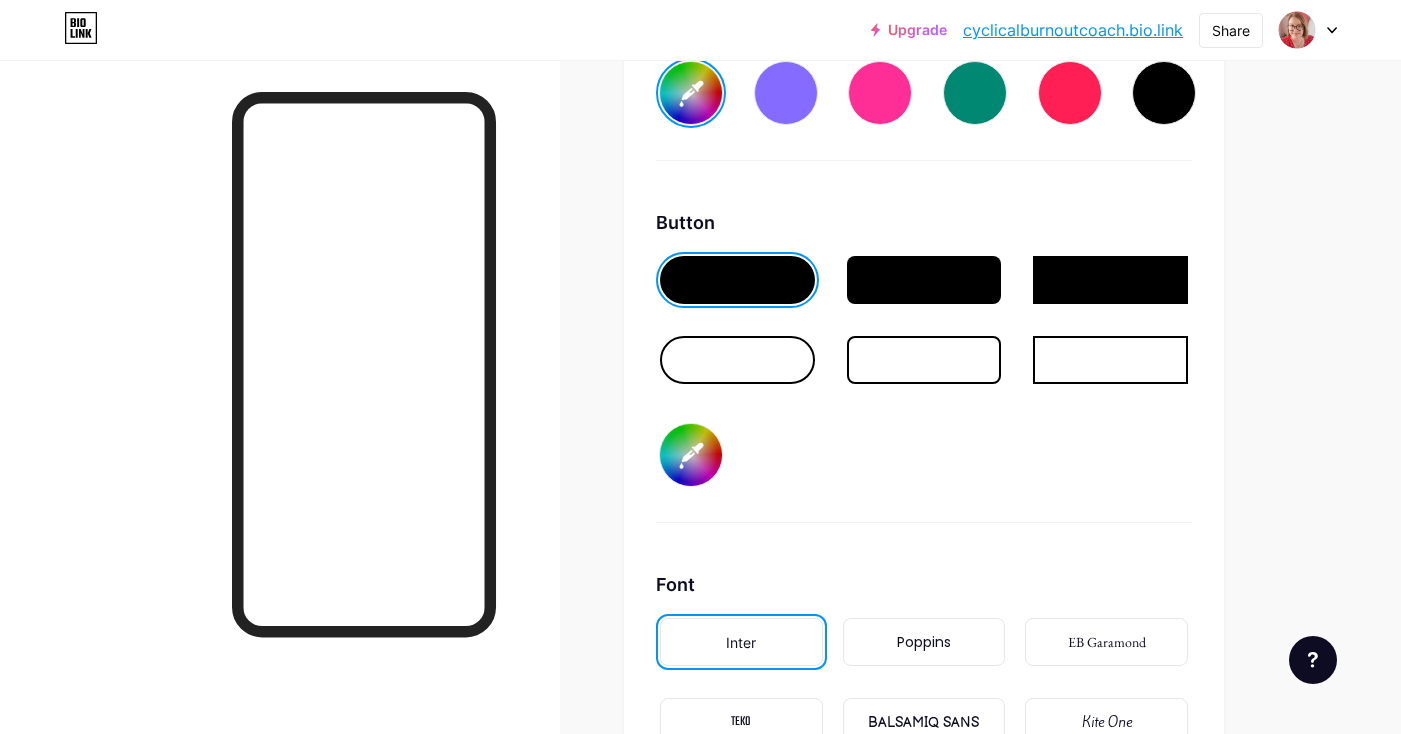 scroll, scrollTop: 3015, scrollLeft: 0, axis: vertical 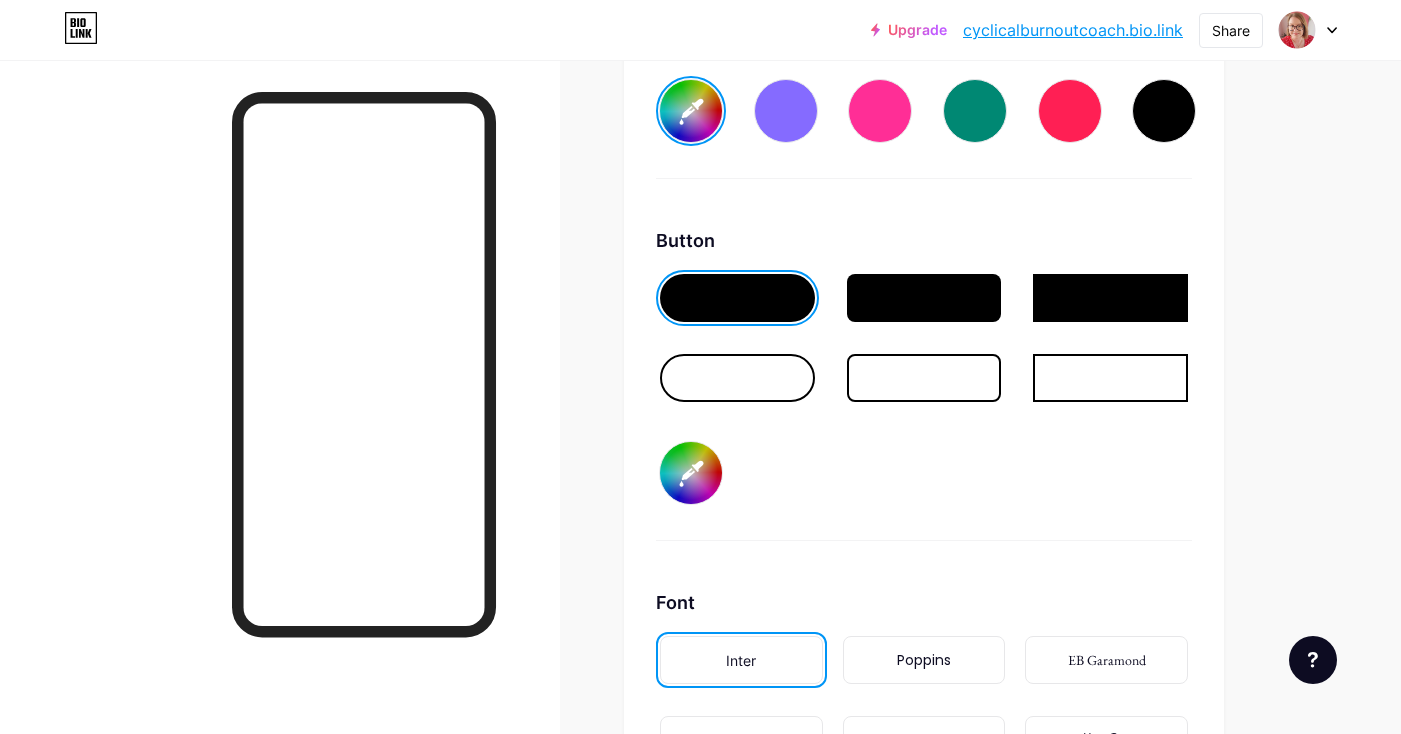 click on "#fff2ec" at bounding box center (691, 473) 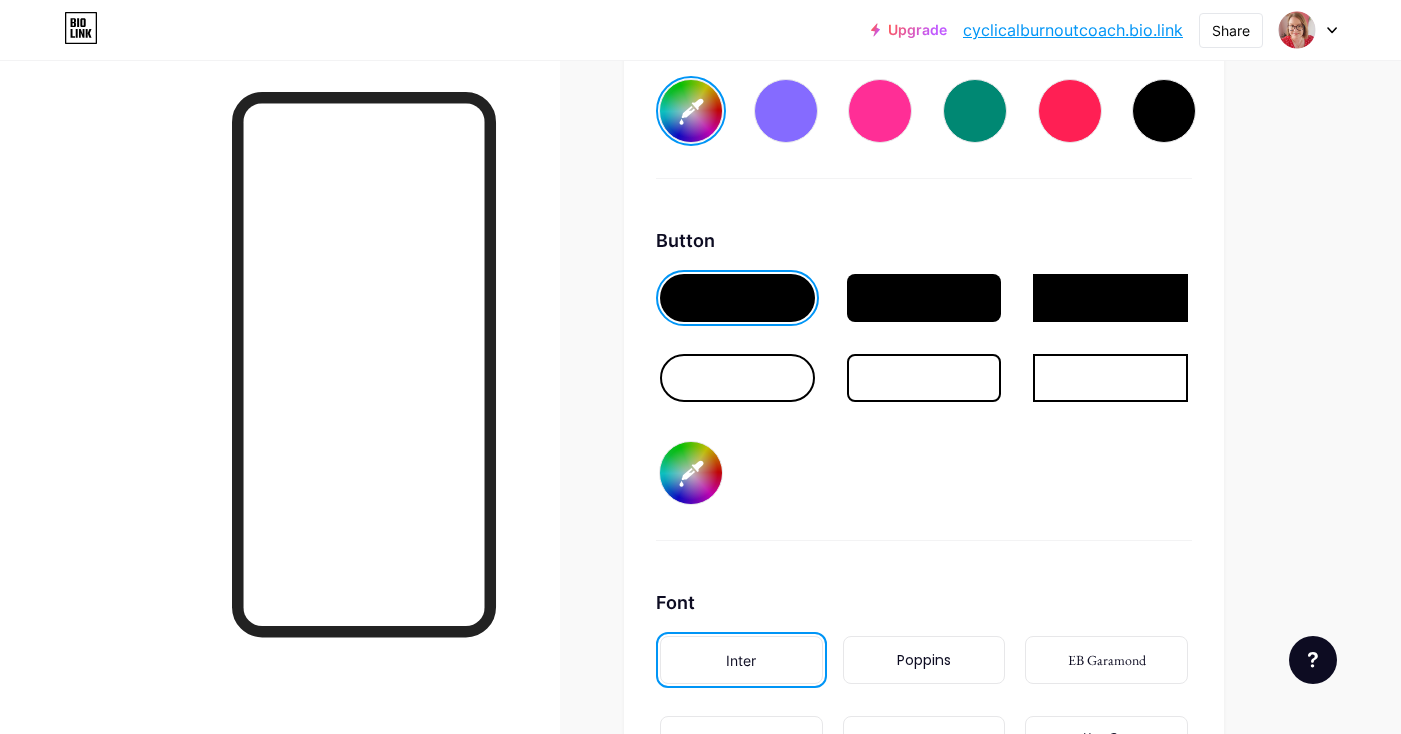 type on "#d46a6a" 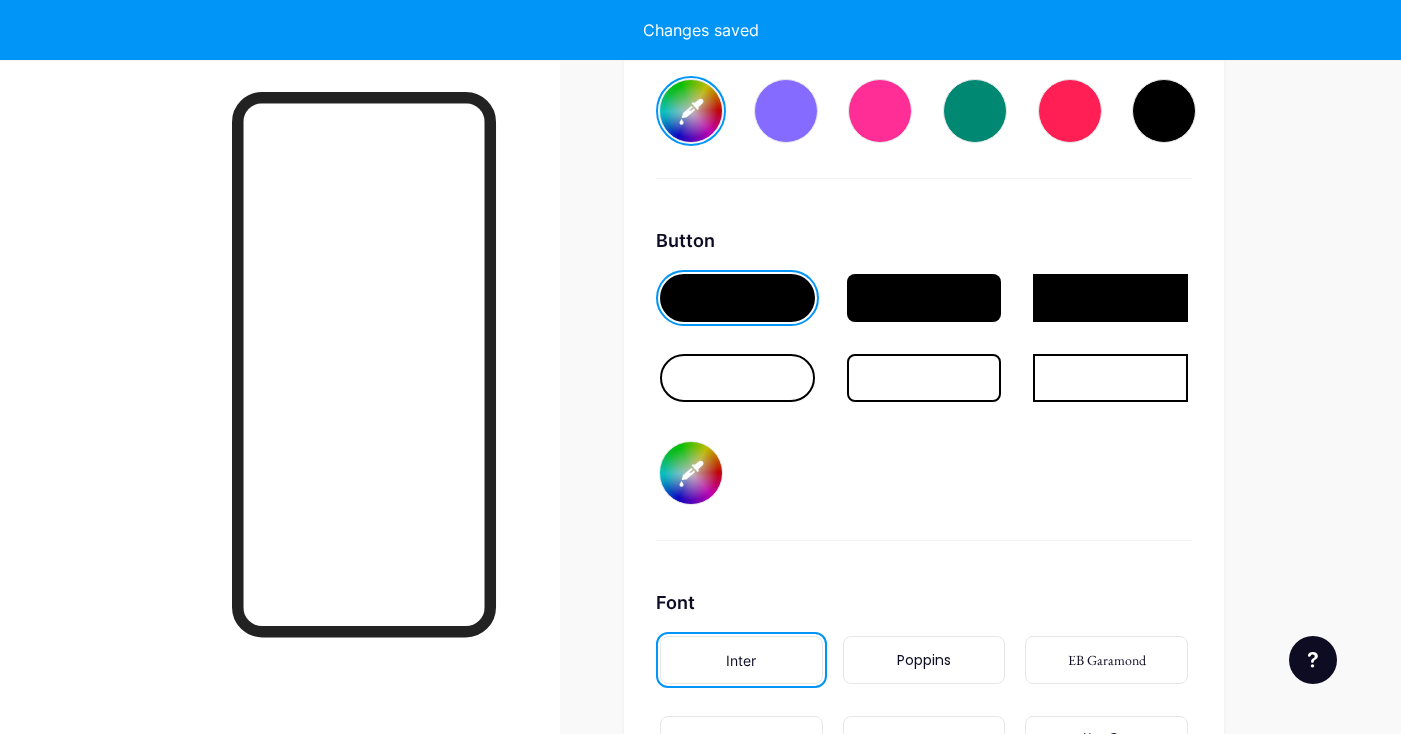 click on "Links
Posts
Design
Subscribers
NEW
Stats
Settings     Profile   [FIRST] [LAST]     🩸Certified Menstrual & Career Coach | Live & work in sync with your cycle | Burnout & toxic workplace recovery | Ex-Nurse                   Themes   Link in bio   Blog   Shop       Basics       Carbon       Xmas 23       Pride       Glitch       Winter · Live       Glassy · Live       Chameleon · Live       Rainy Night · Live       Neon · Live       Summer       Retro       Strawberry · Live       Desert       Sunny       Autumn       Leaf       Clear Sky       Blush       Unicorn       Minimal       Cloudy       Shadow     Create your own           Changes saved     Background         Color           Video             Image           #831100     Button       #d46a6a   Font   Inter Poppins EB Garamond TEKO BALSAMIQ SANS Kite One PT Sans Quicksand DM Sans     #ffffff   Changes saved     Position to display socials                 Top" at bounding box center (654, -647) 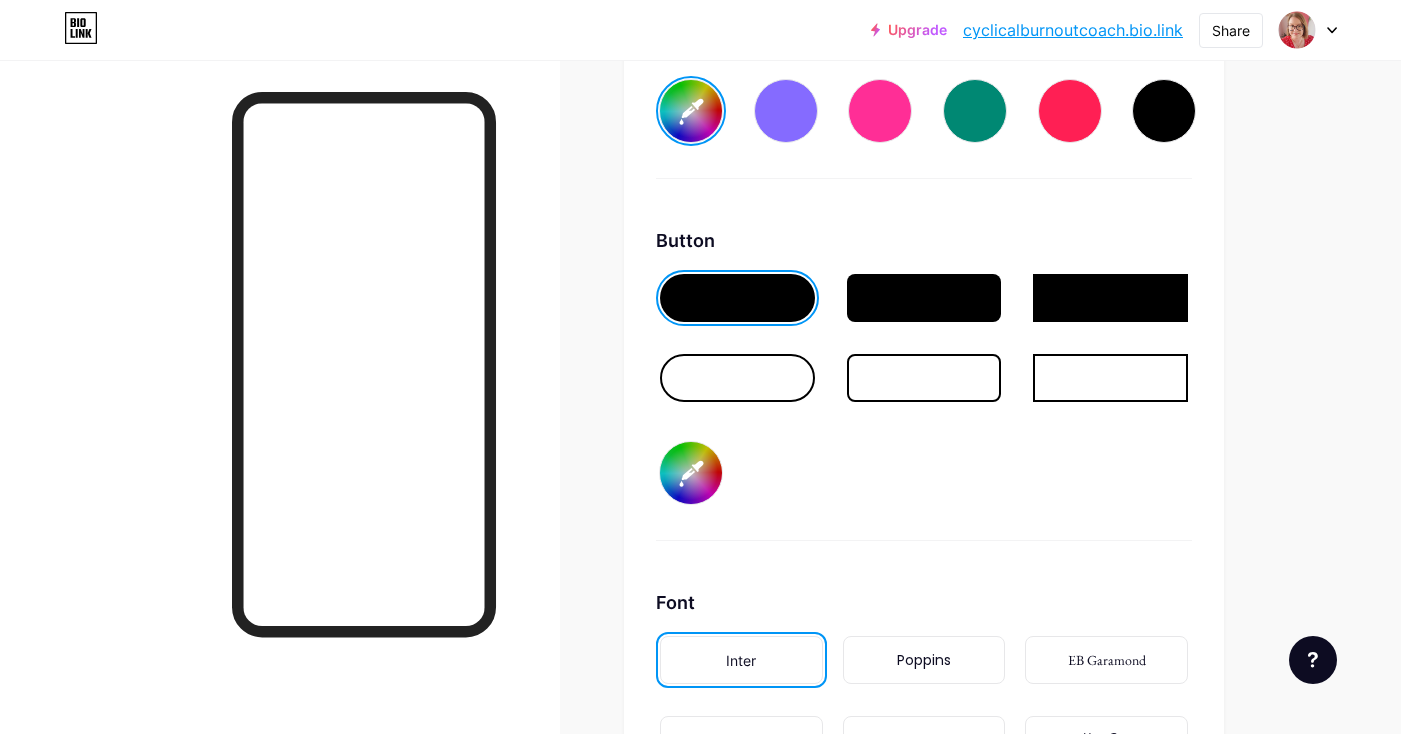 click at bounding box center [737, 298] 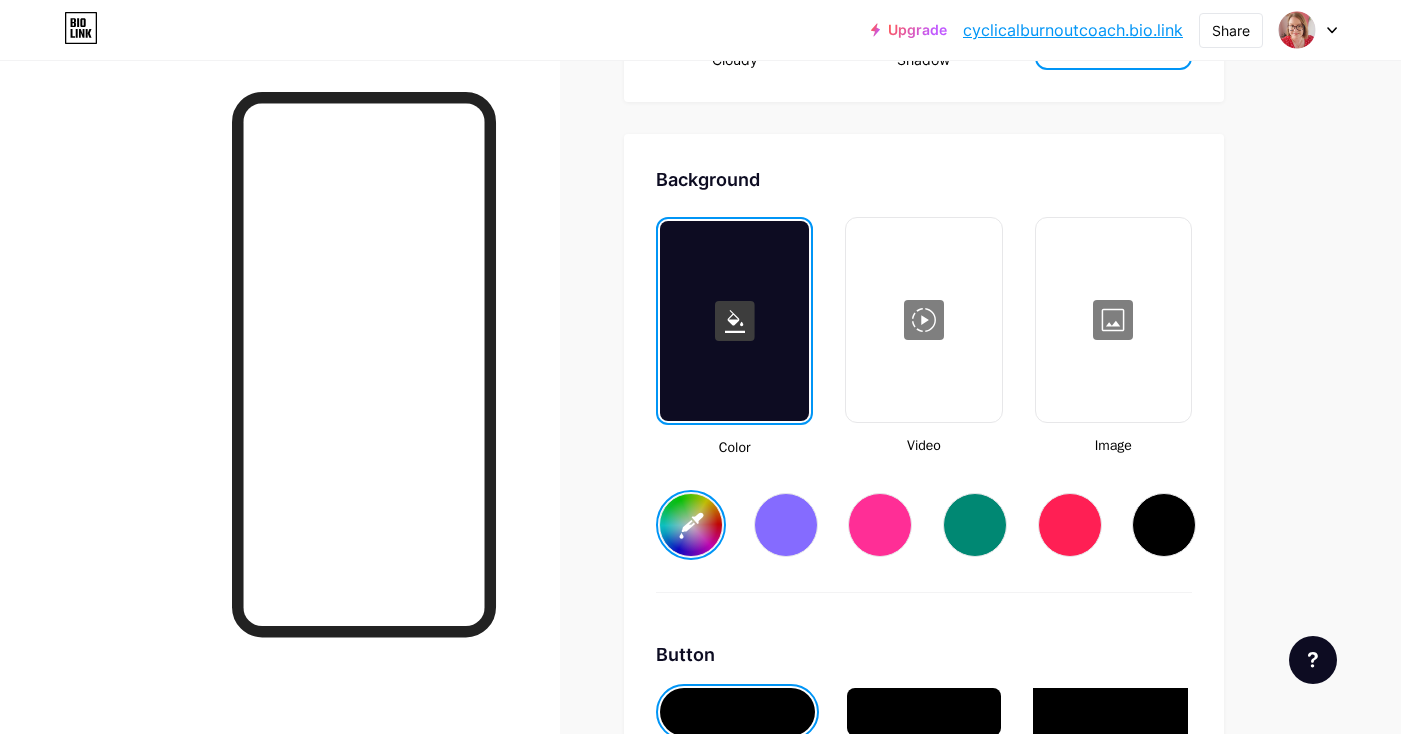 scroll, scrollTop: 2686, scrollLeft: 0, axis: vertical 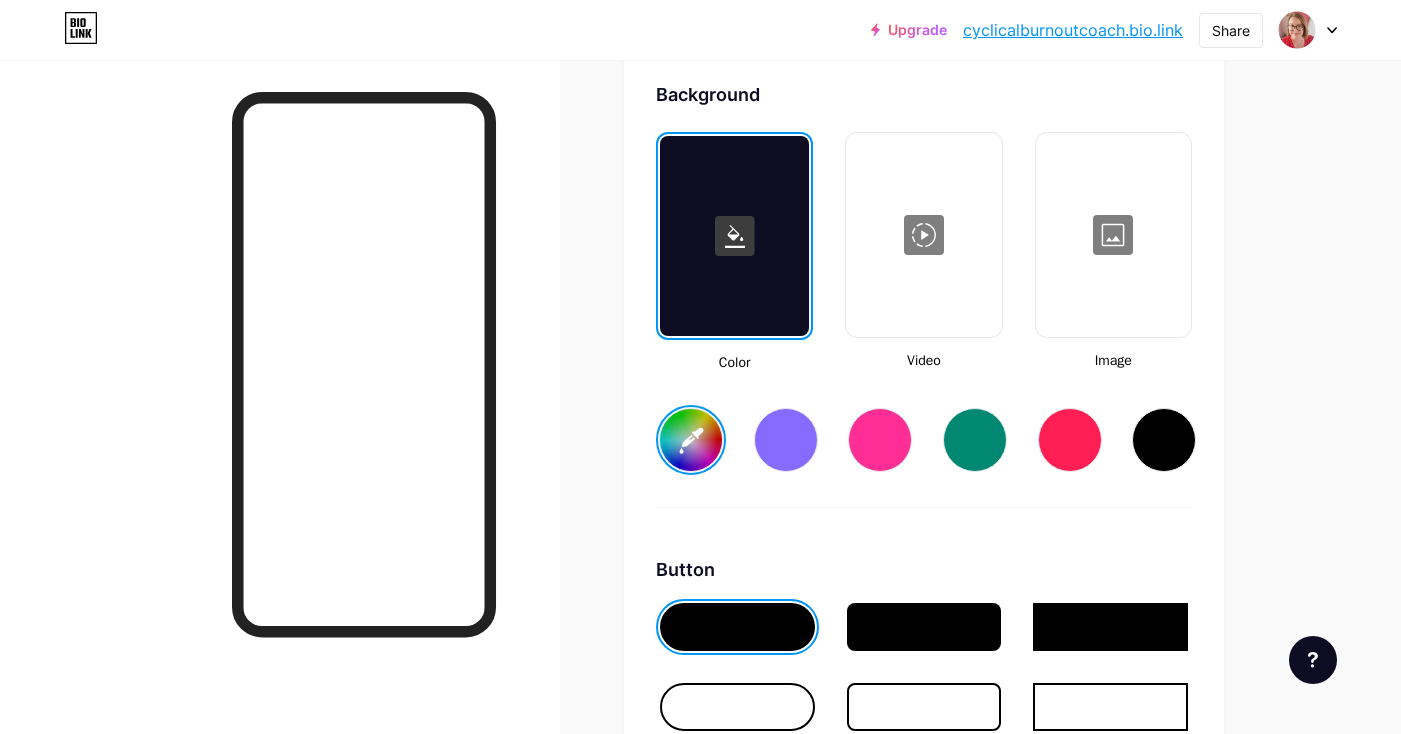 click on "#831100" at bounding box center (691, 440) 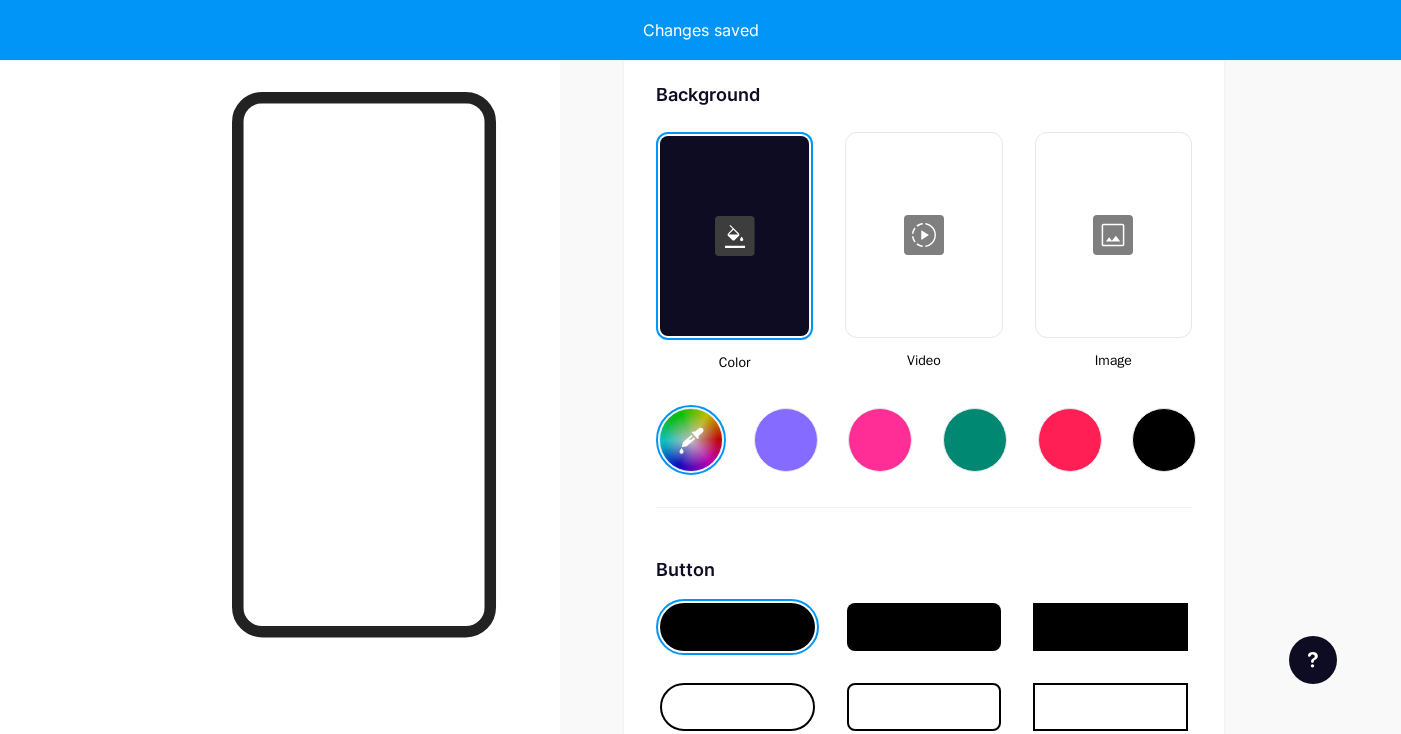 type on "#582b4b" 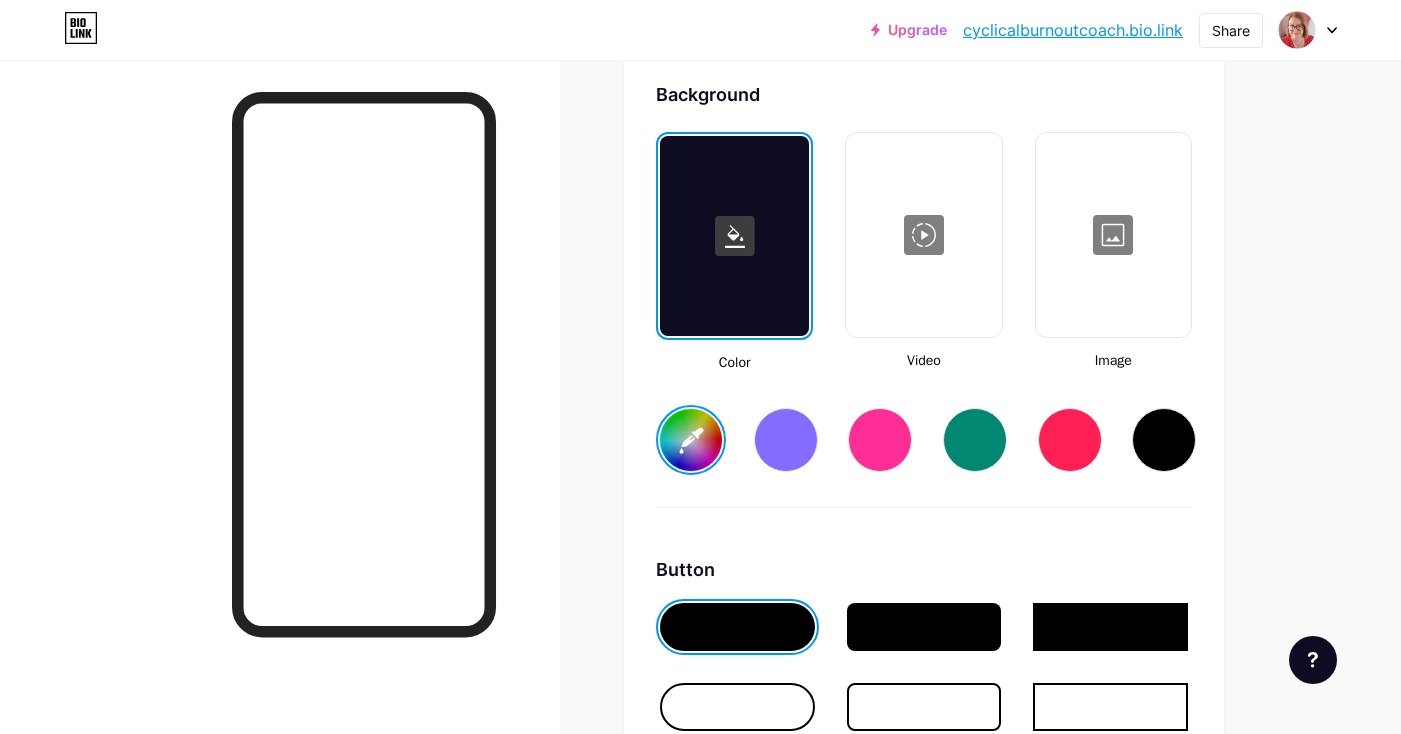 click at bounding box center [280, 427] 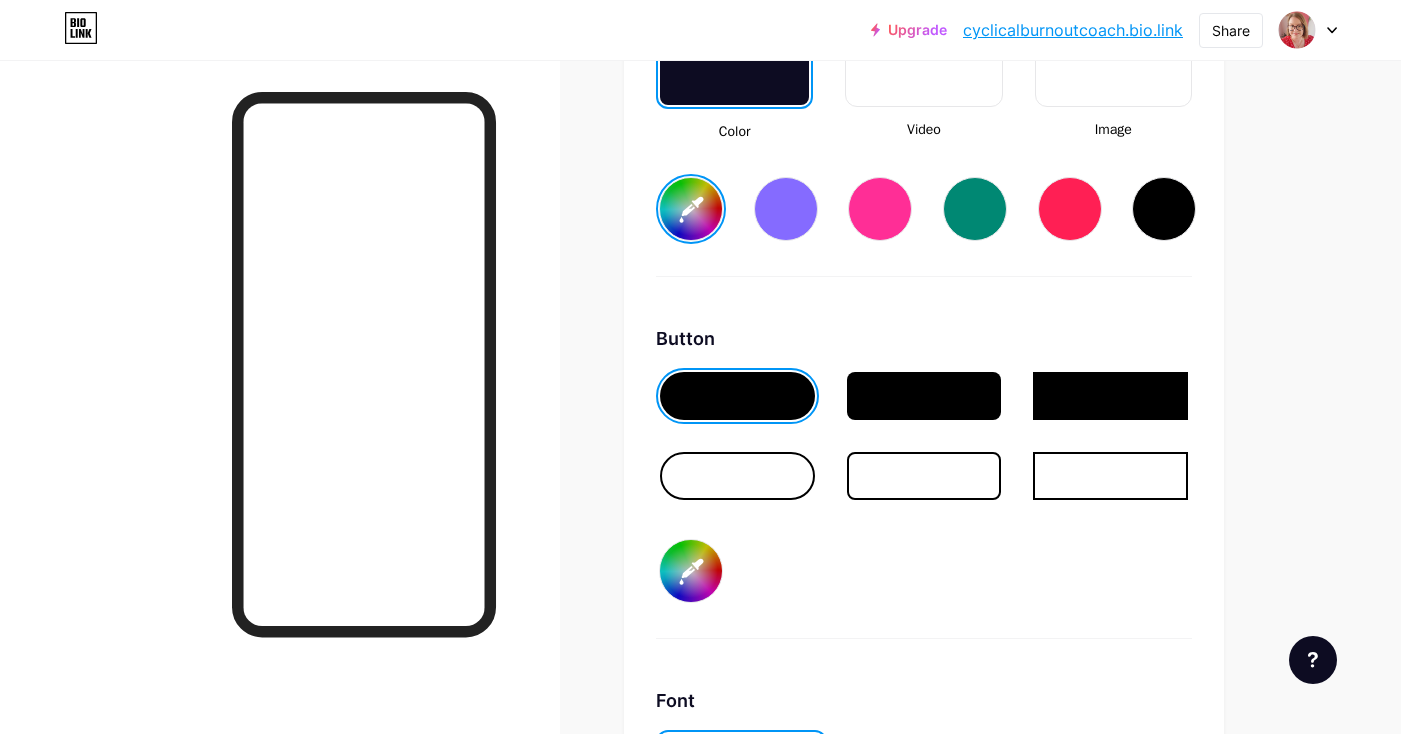 scroll, scrollTop: 2977, scrollLeft: 0, axis: vertical 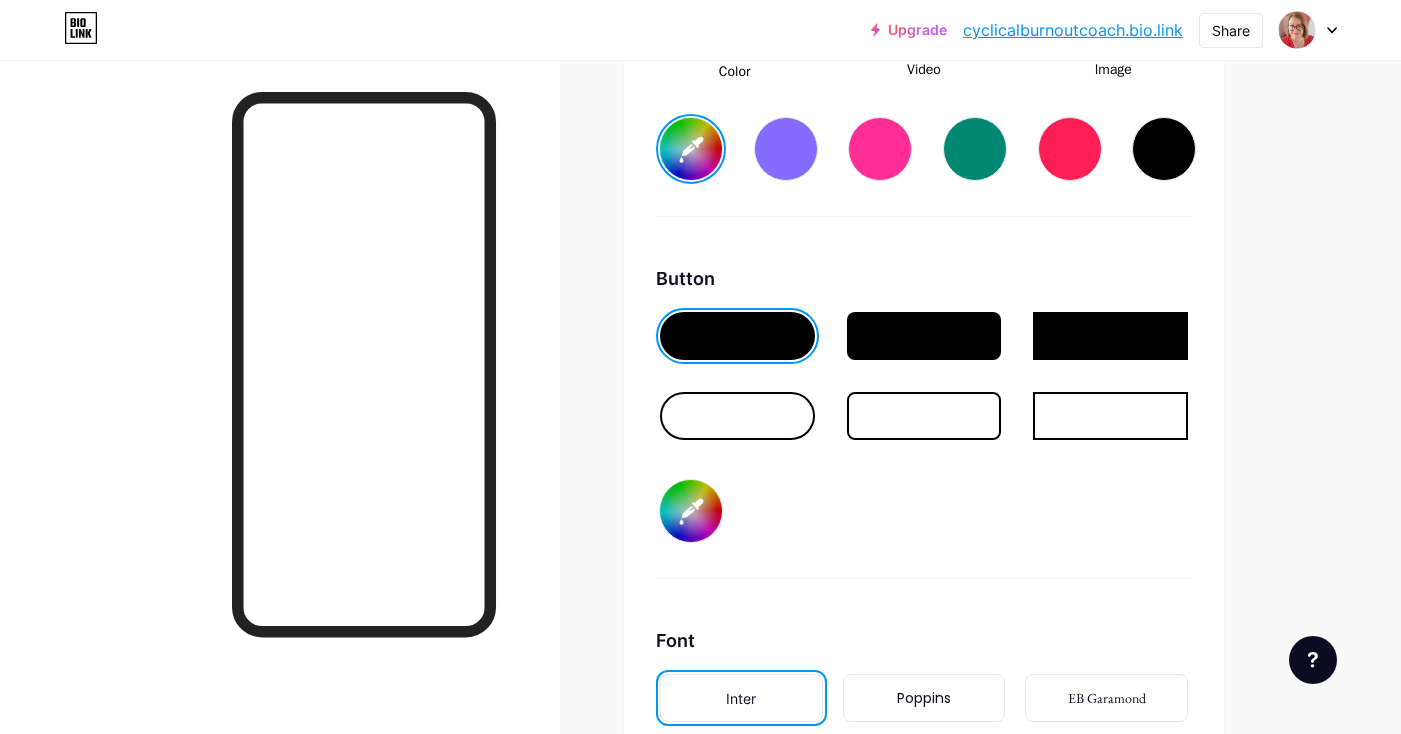 click on "#d46a6a" at bounding box center [691, 511] 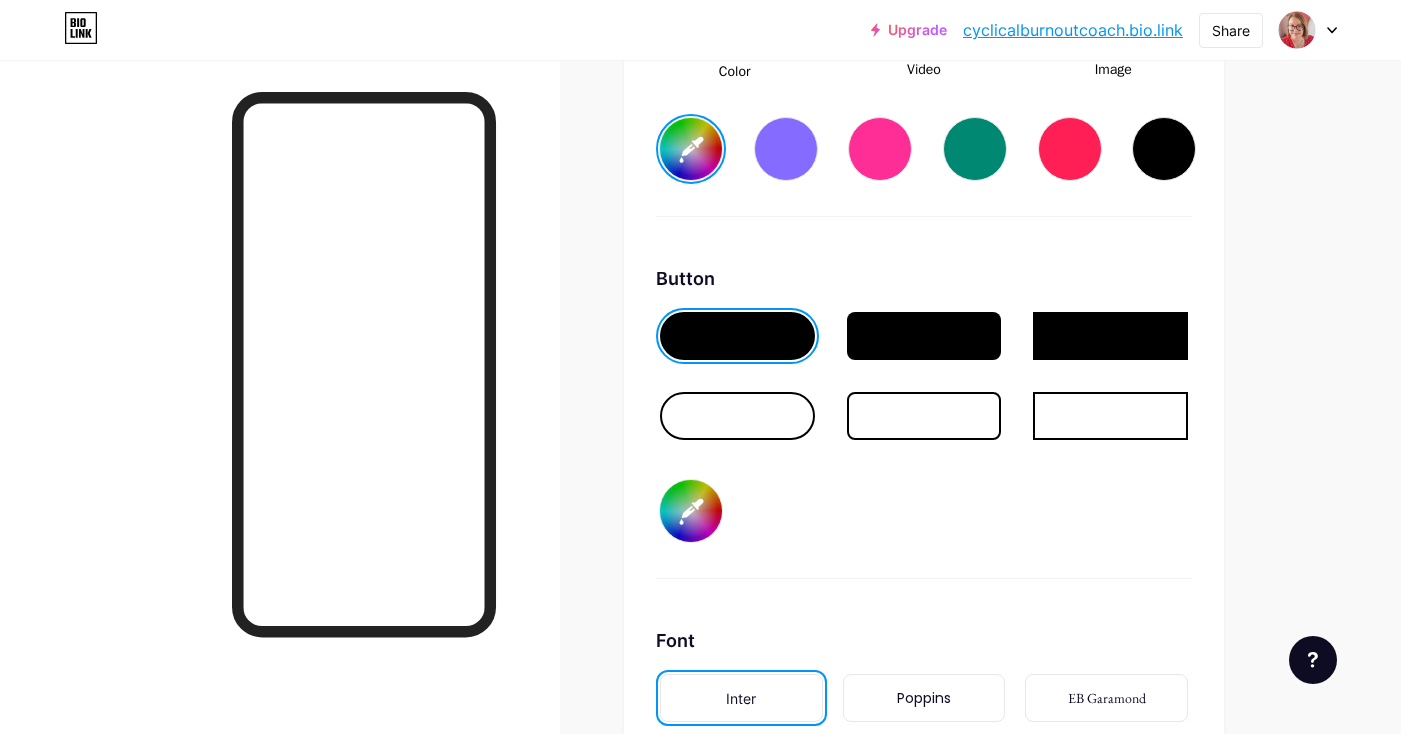 type on "#8b2f2d" 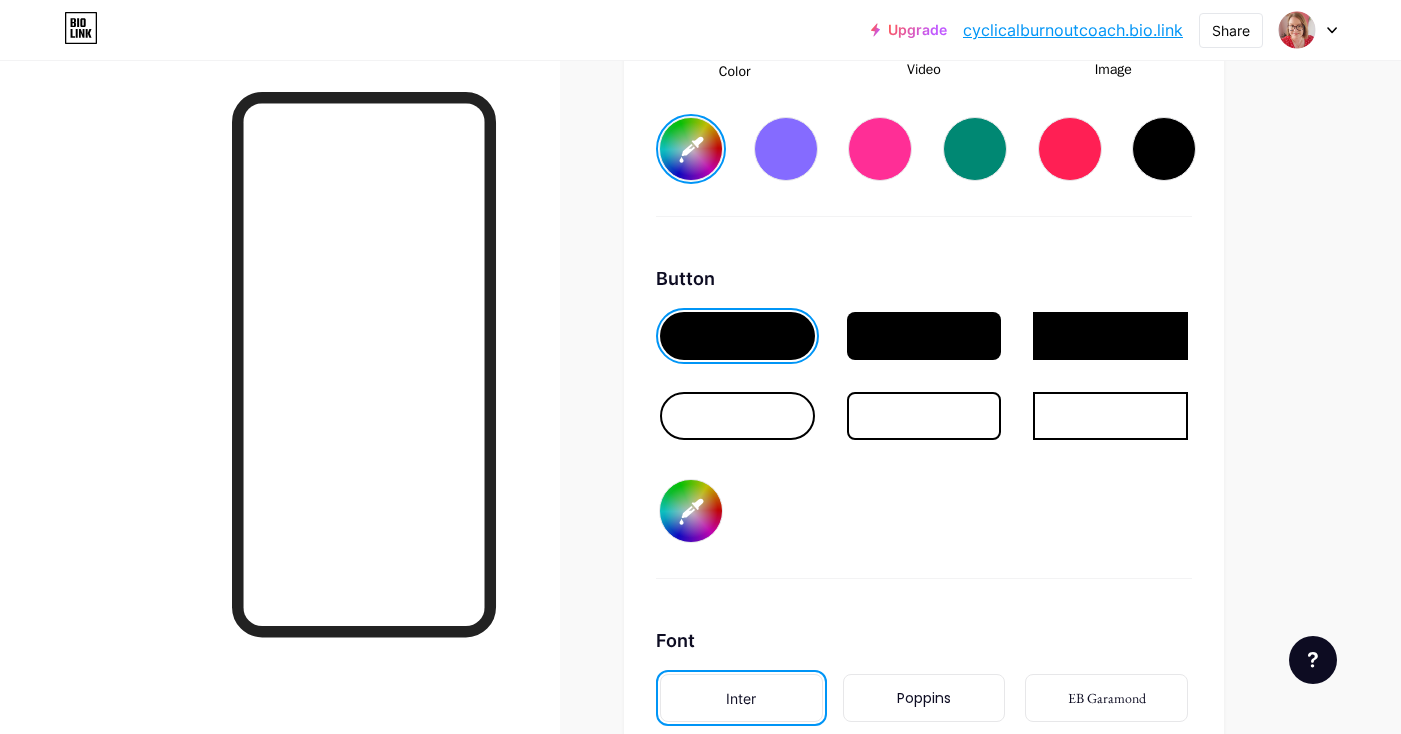 click at bounding box center [280, 427] 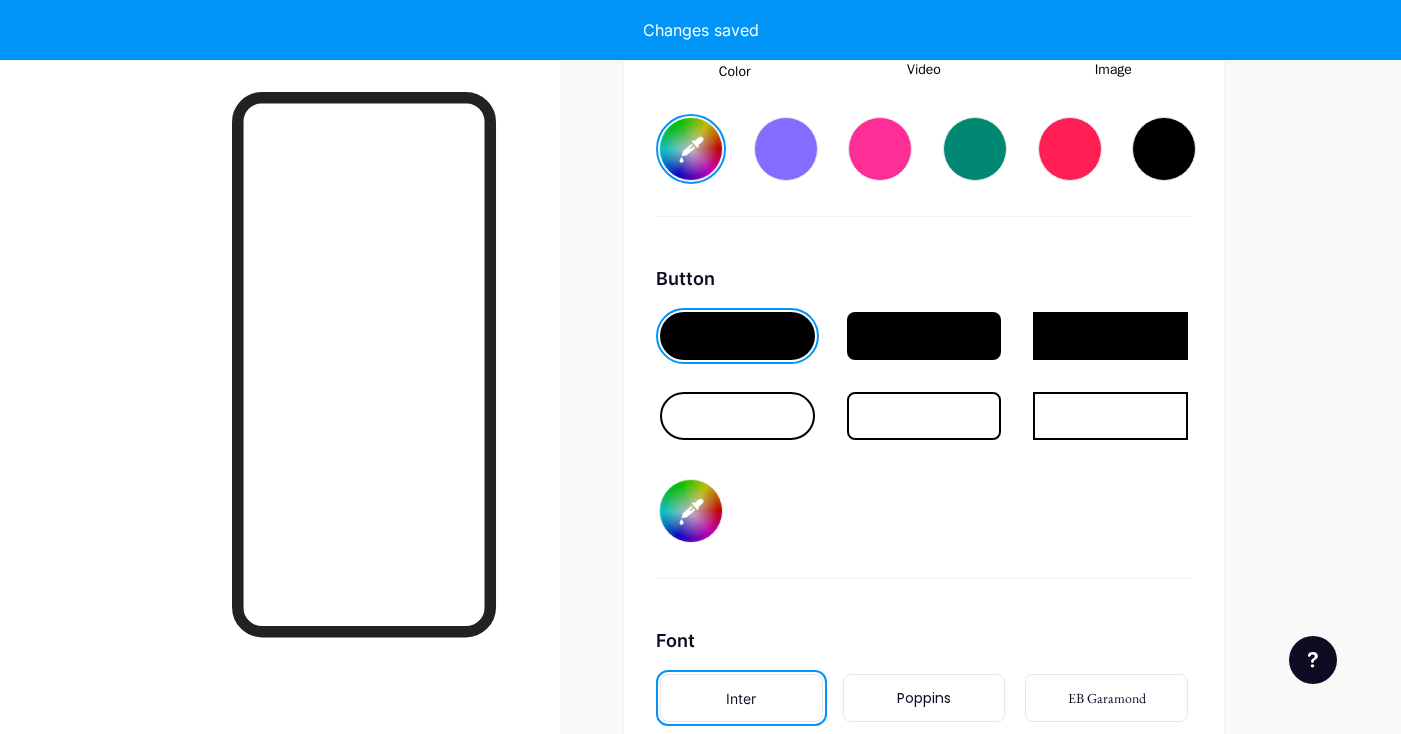 type on "#582b4b" 